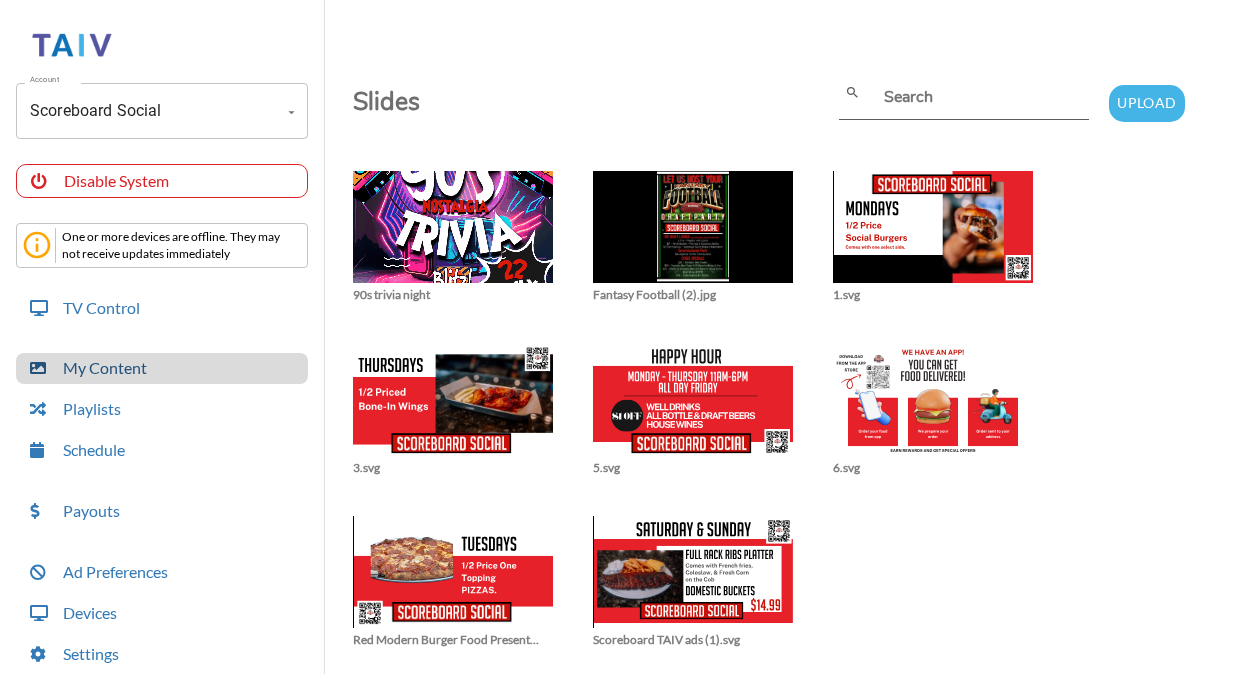 scroll, scrollTop: 0, scrollLeft: 0, axis: both 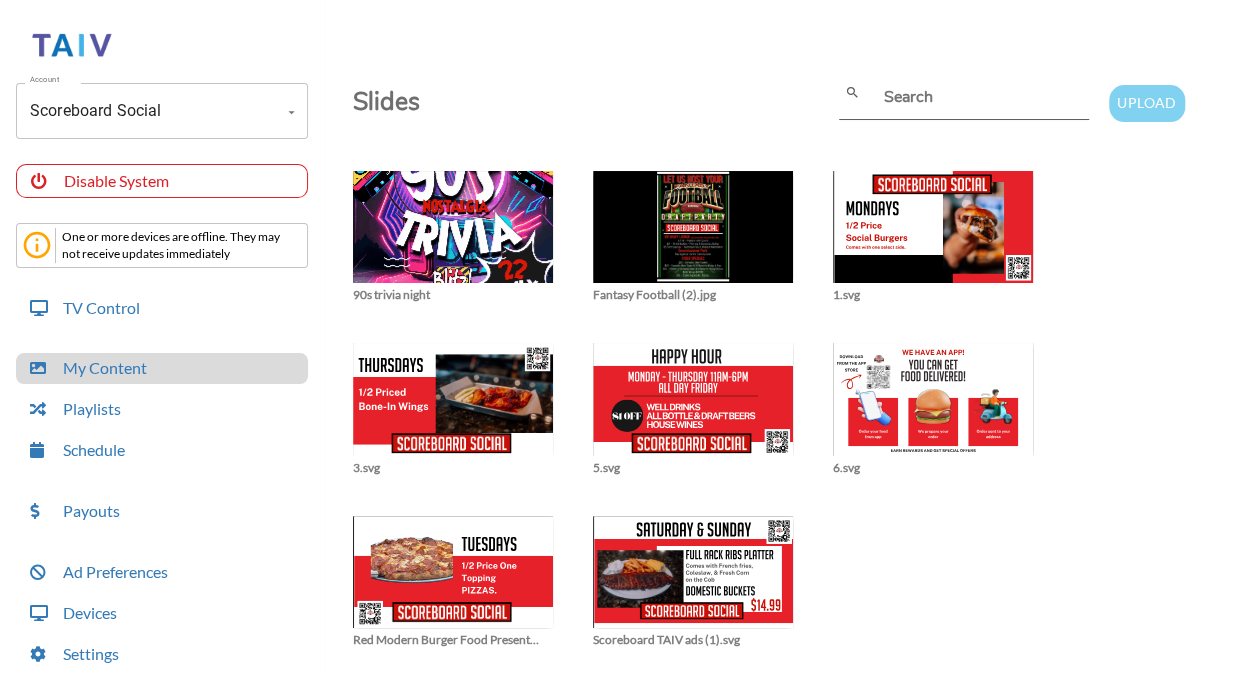 click on "Upload" at bounding box center [1146, 103] 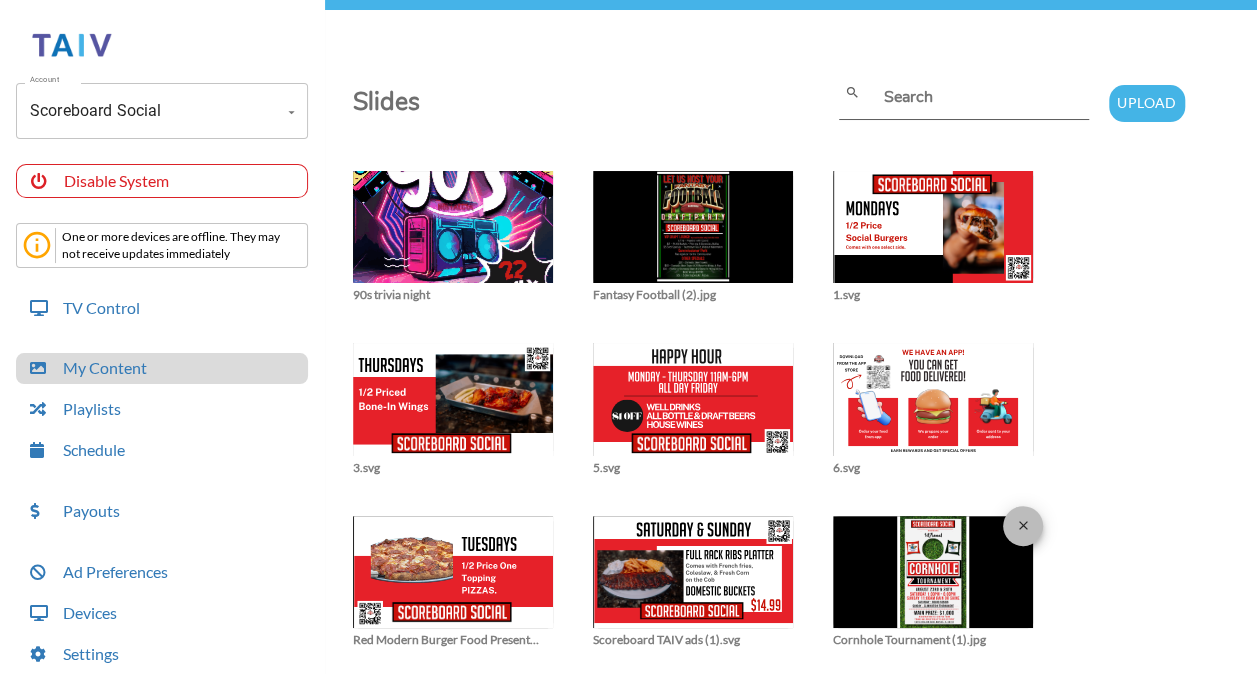 click on "close" at bounding box center [1023, 526] 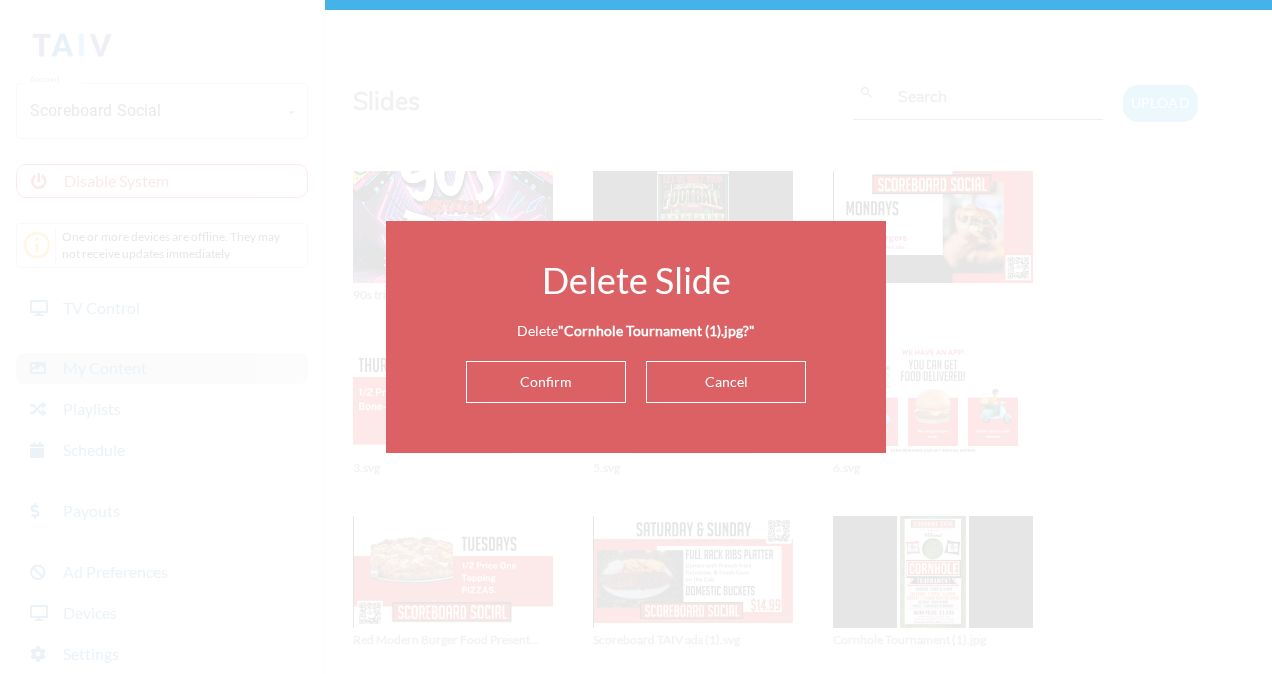 click on "Confirm" at bounding box center (546, 382) 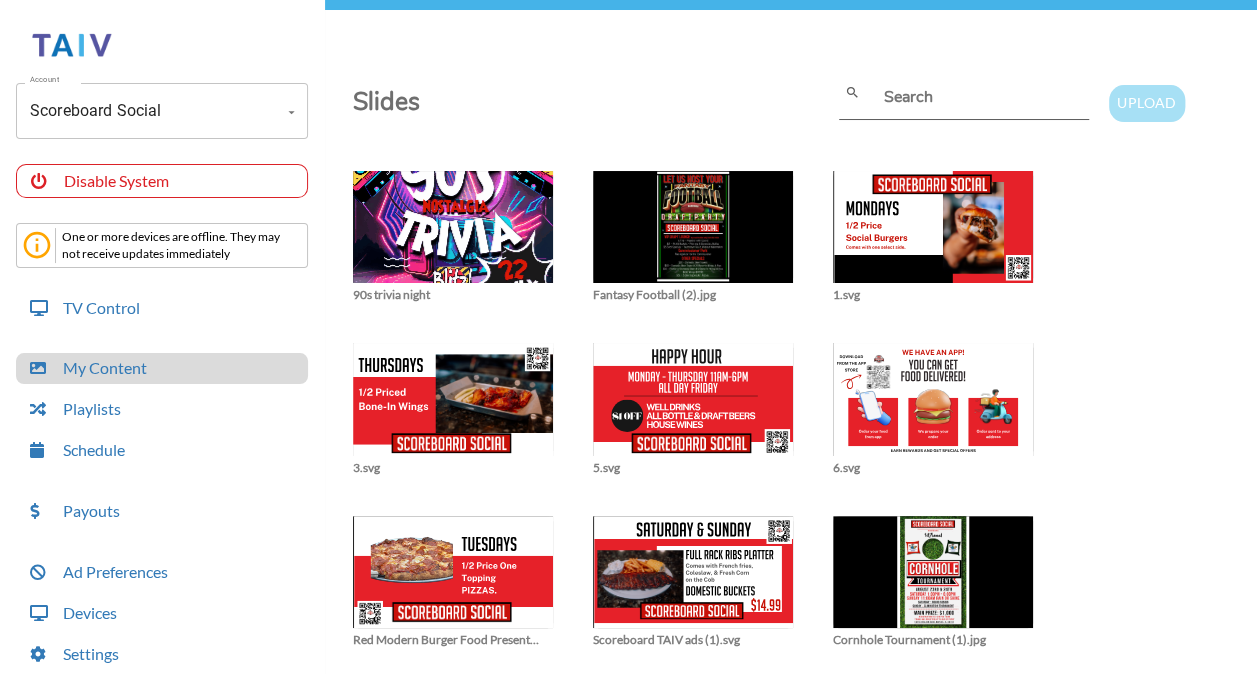 click on "Upload" at bounding box center (1146, 103) 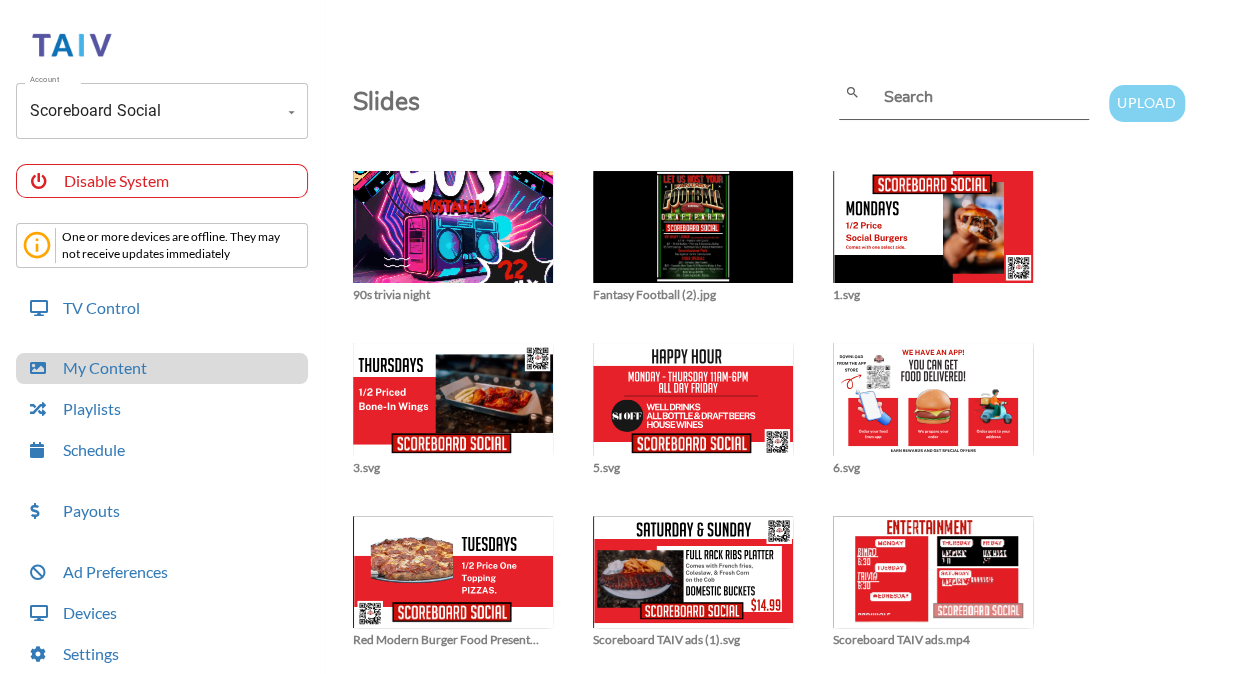 click on "Upload" at bounding box center [1146, 103] 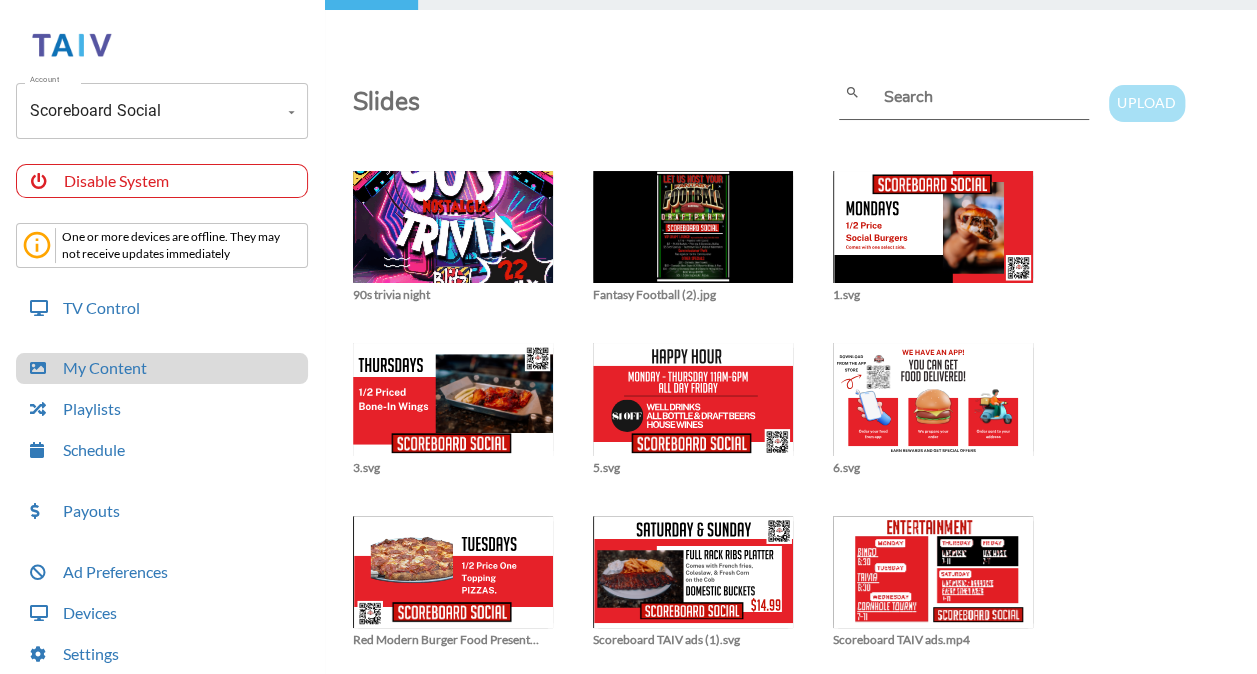 click on "Upload" at bounding box center [1146, 103] 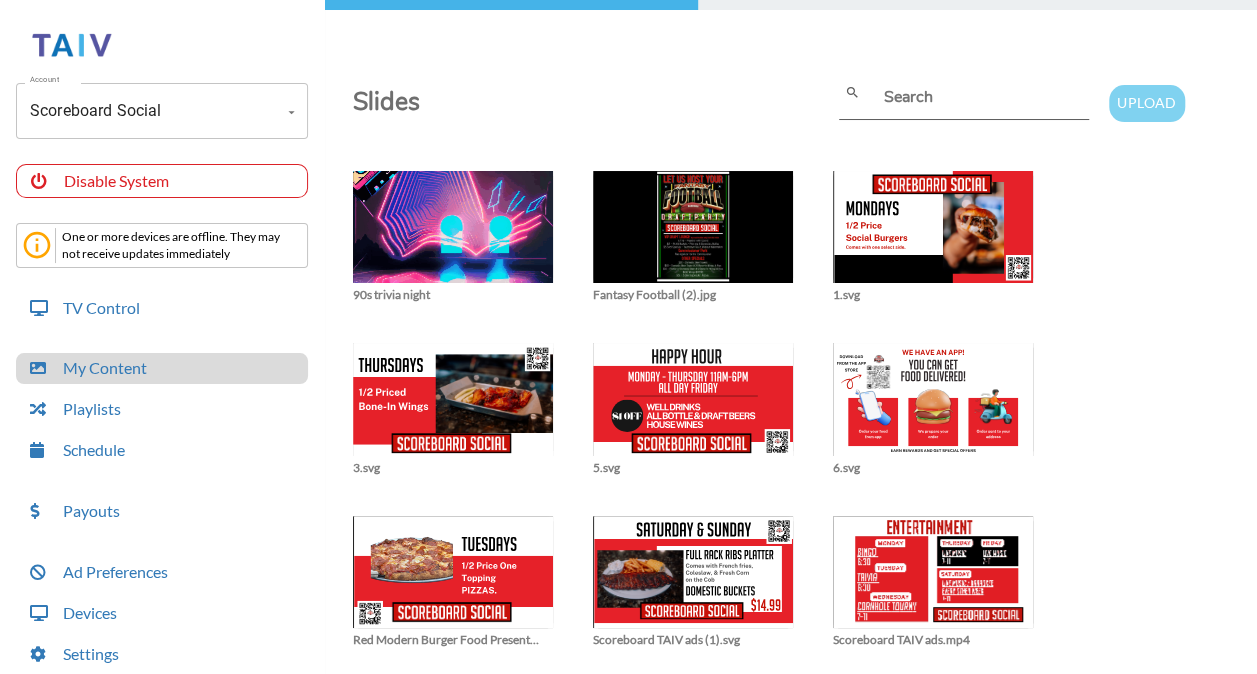 click on "Upload" at bounding box center (1146, 103) 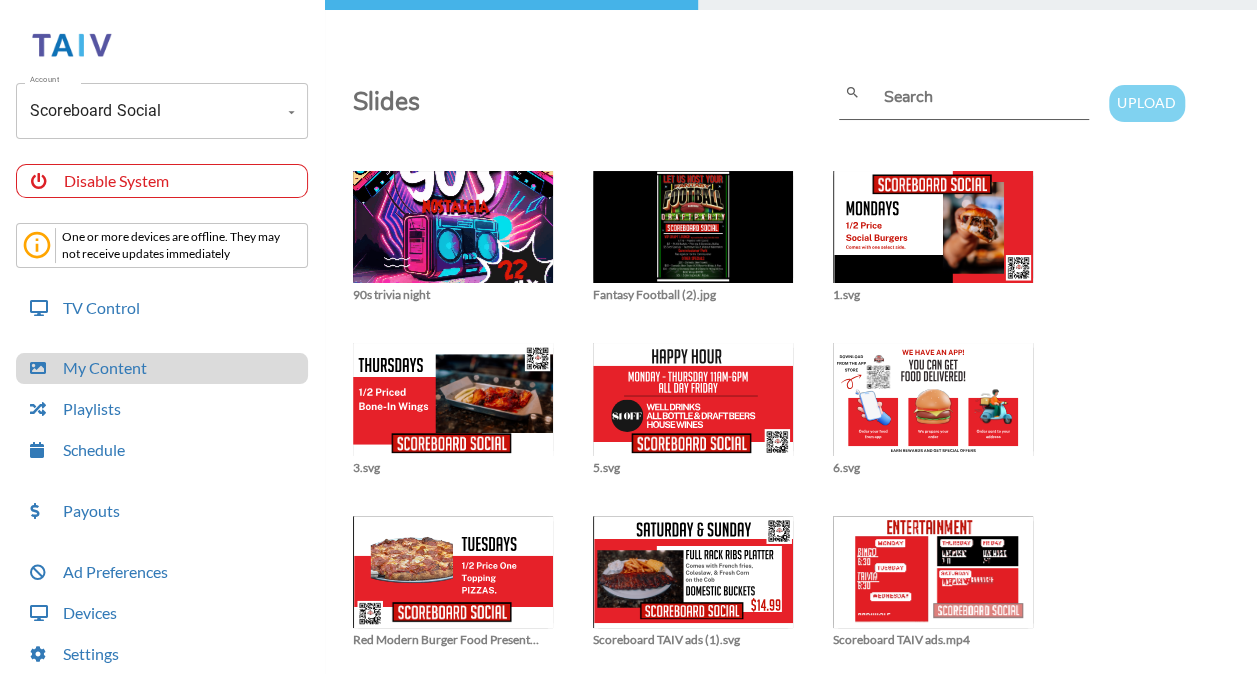 type on "C:\fakepath\Scoreboard TAIV ads (6).mp4" 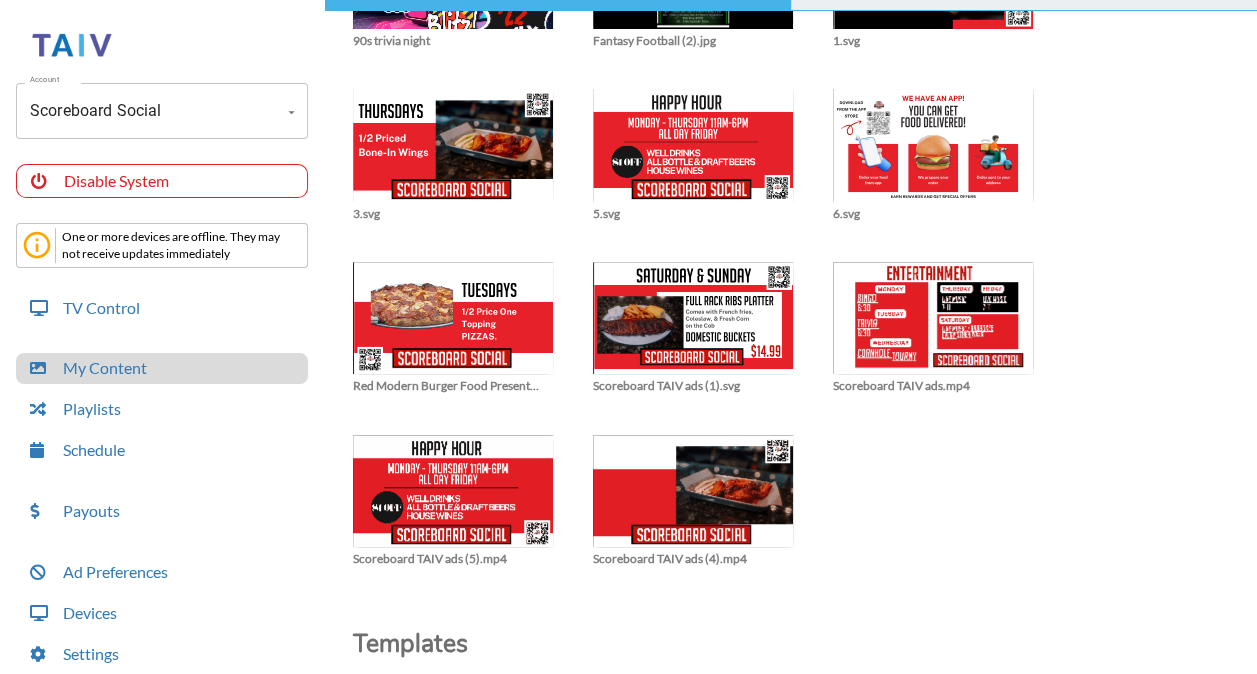 scroll, scrollTop: 256, scrollLeft: 0, axis: vertical 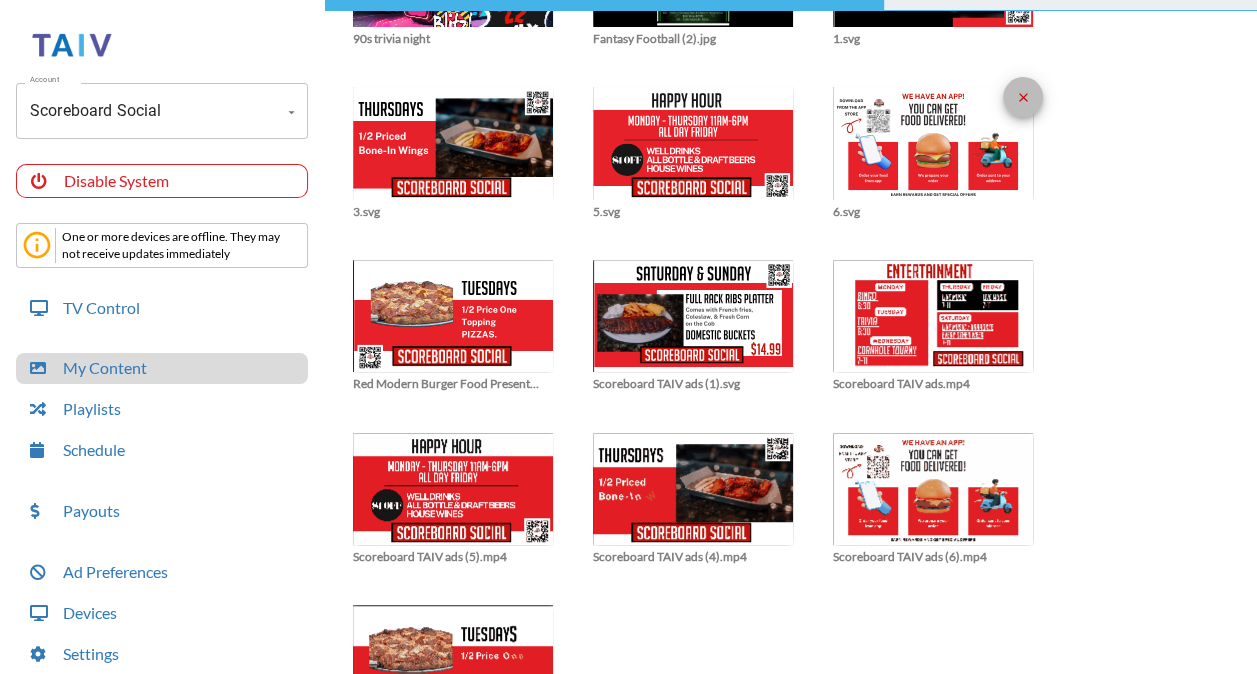 click on "close" at bounding box center [1023, 97] 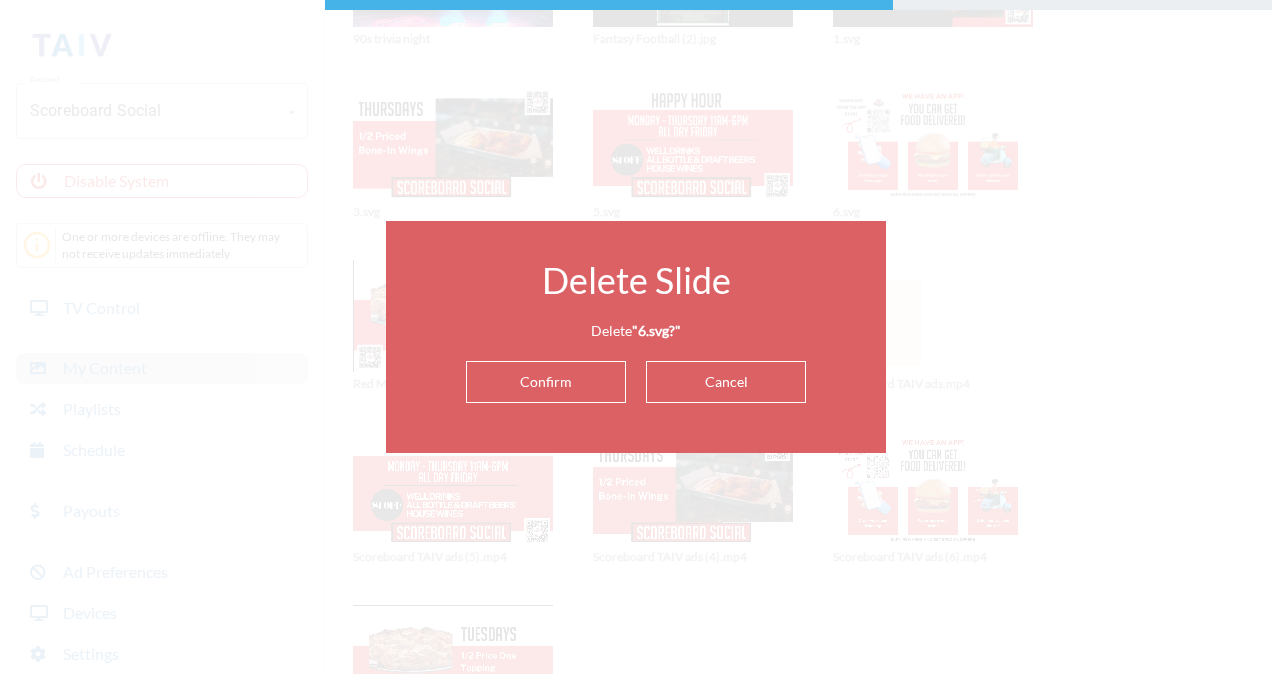 click on "Confirm" at bounding box center [546, 382] 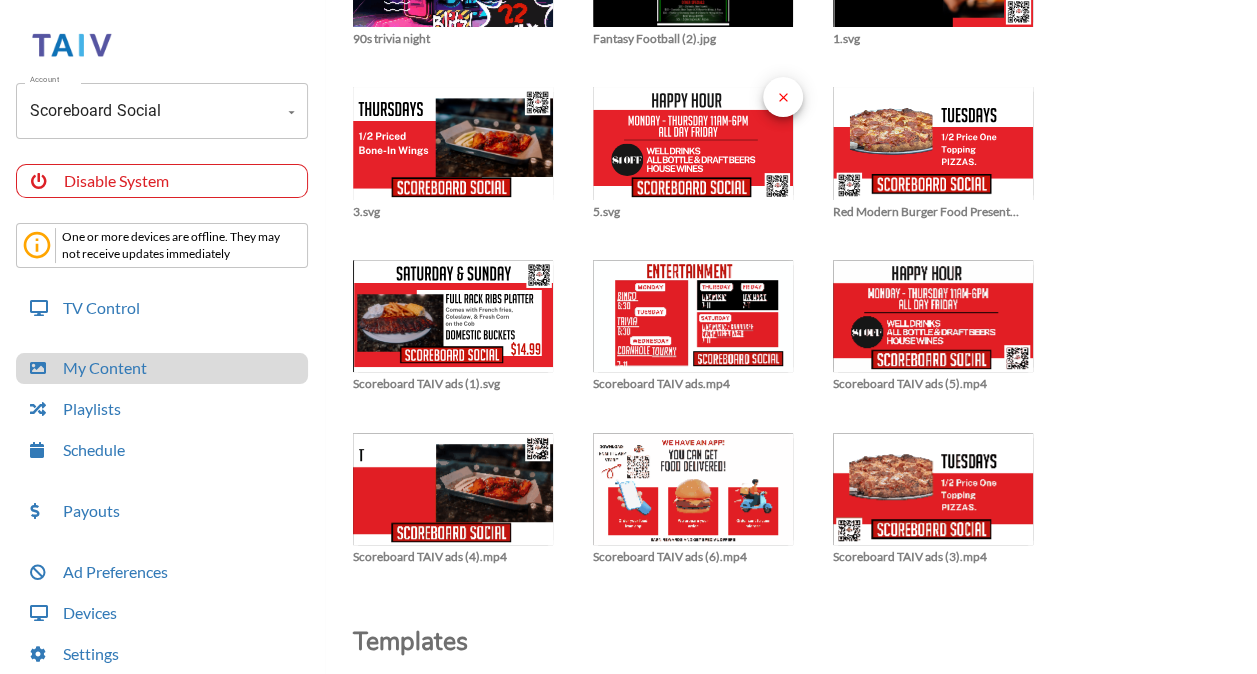 click on "close" at bounding box center (783, 97) 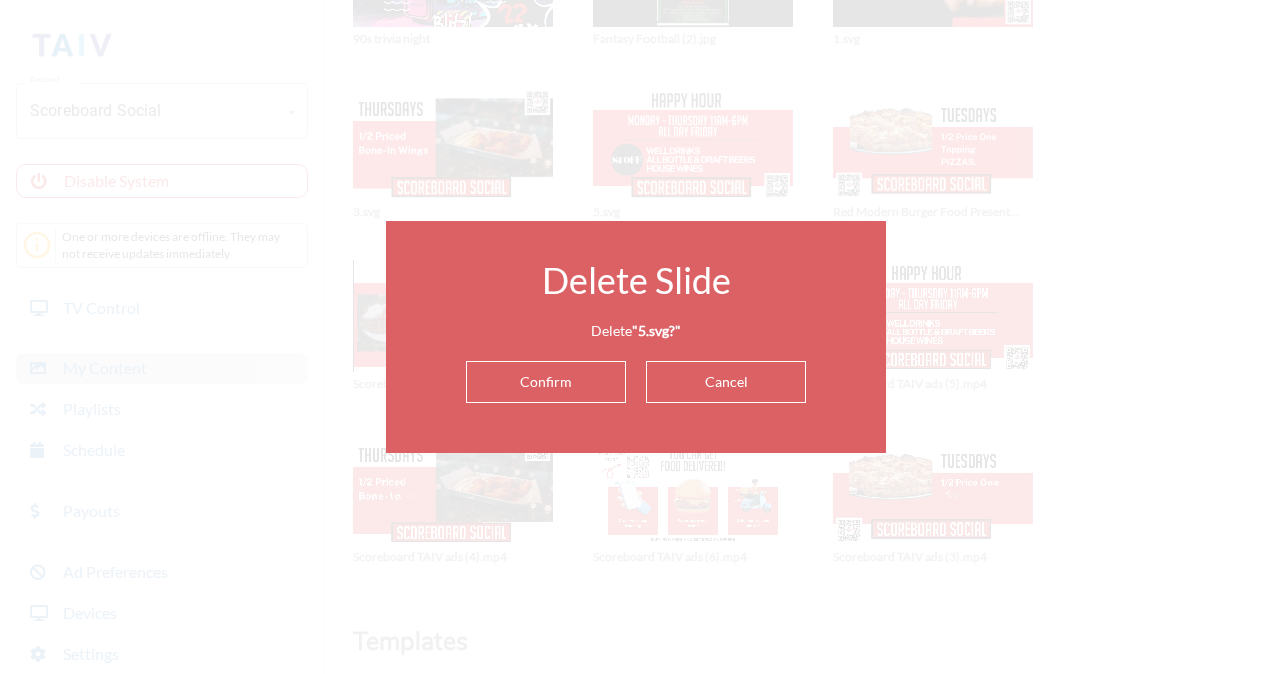 click on "Confirm" at bounding box center [546, 382] 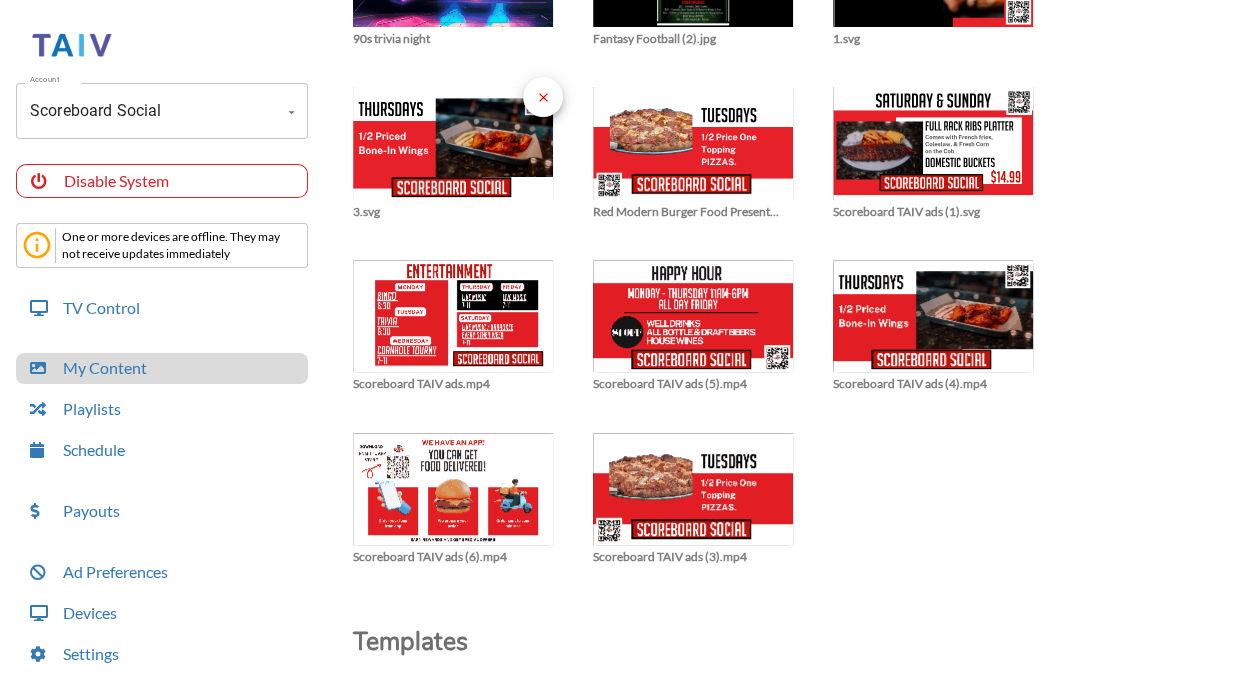 click on "close" at bounding box center (543, 97) 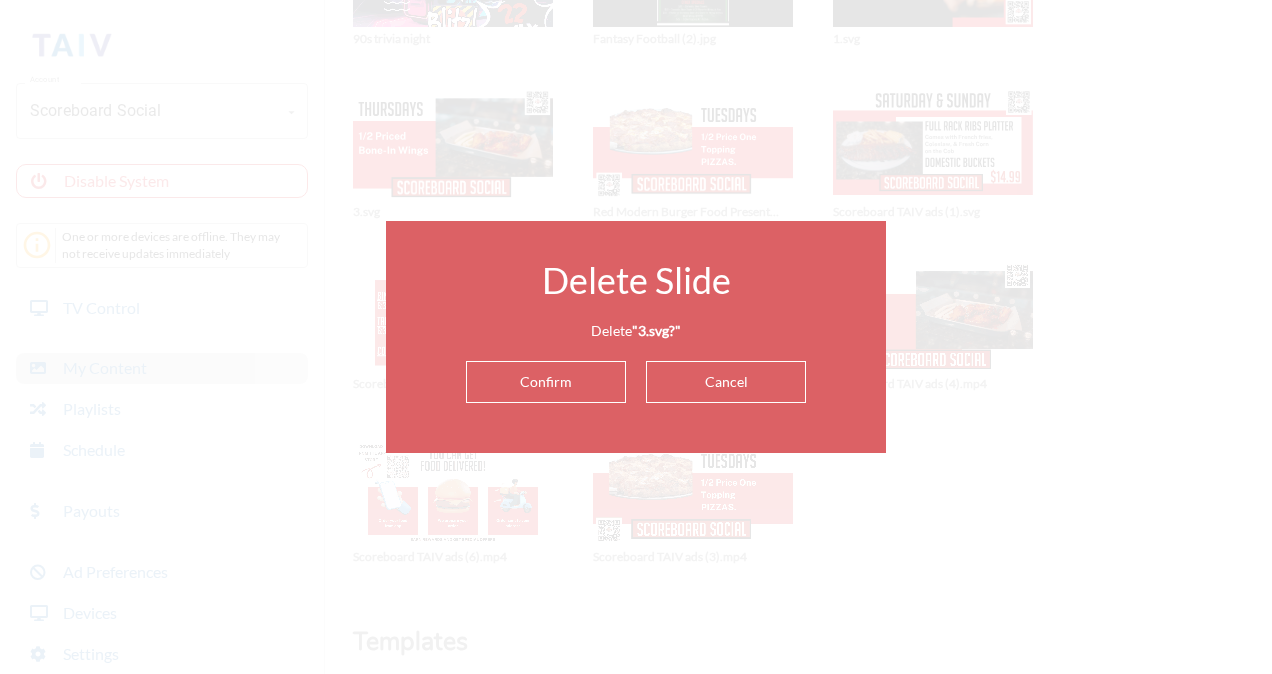 click on "Confirm" at bounding box center (546, 382) 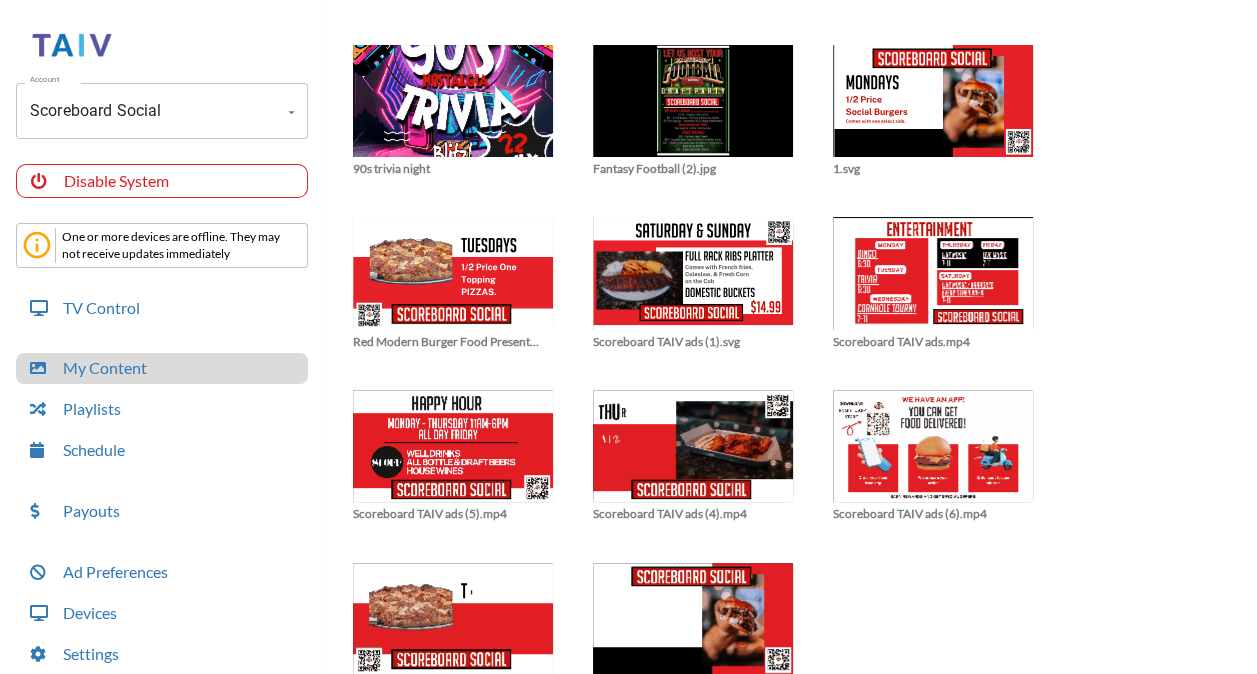 scroll, scrollTop: 125, scrollLeft: 0, axis: vertical 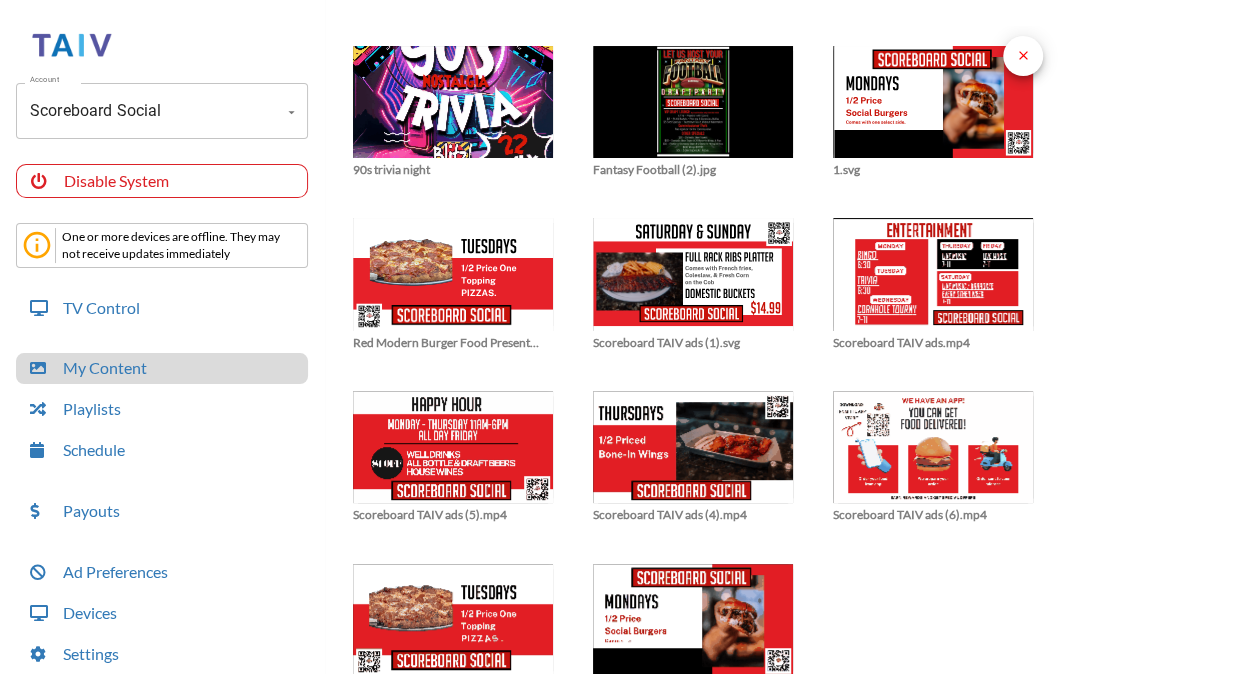 click on "close" at bounding box center [1023, 55] 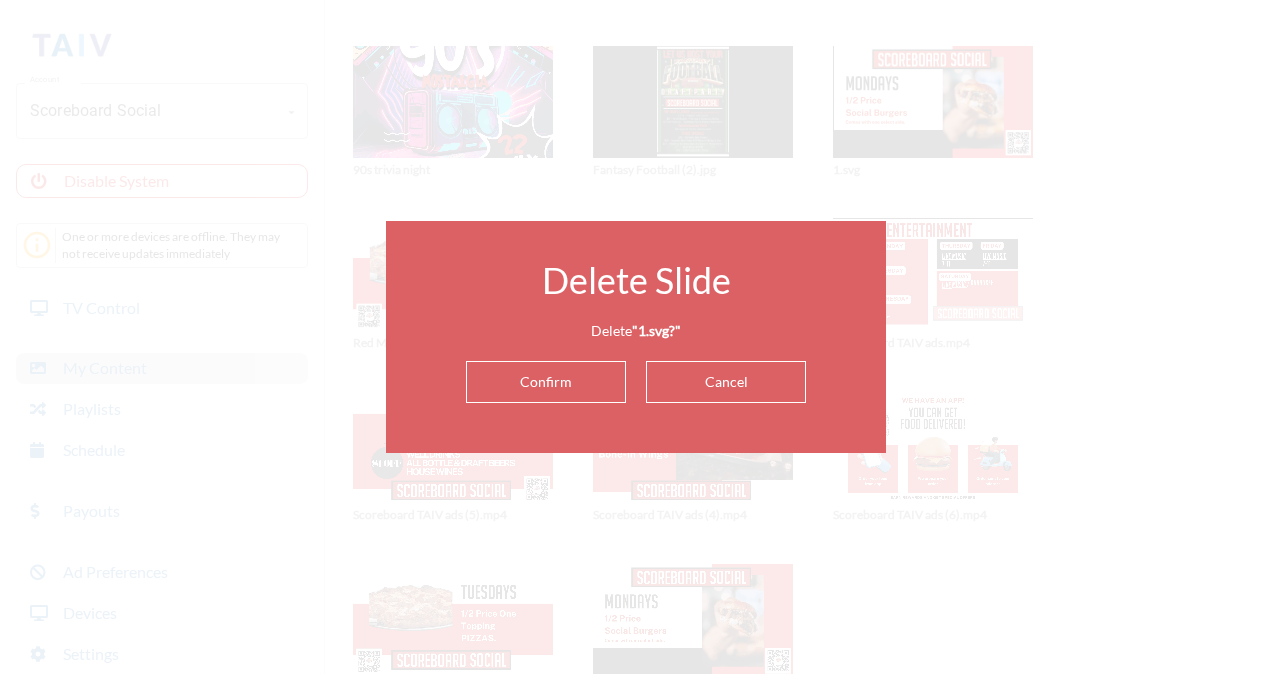 click on "Confirm" at bounding box center [546, 382] 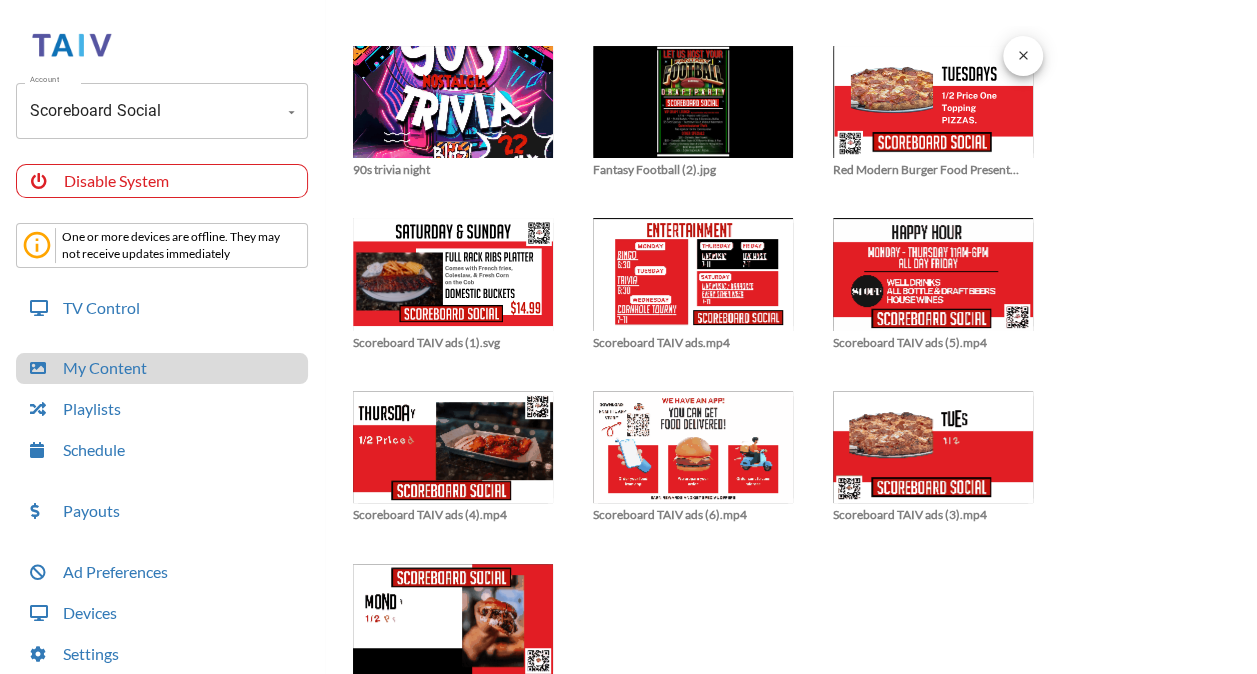 drag, startPoint x: 1194, startPoint y: 246, endPoint x: 1017, endPoint y: 64, distance: 253.87596 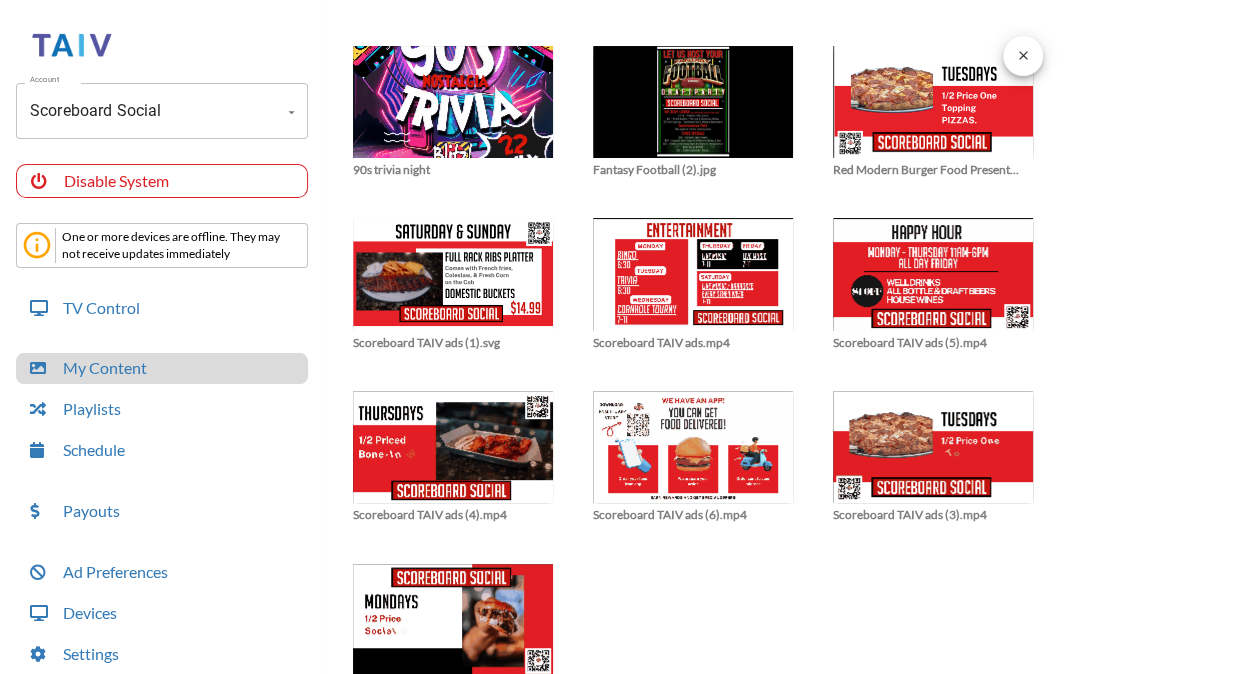 click on "close" at bounding box center (453, 102) 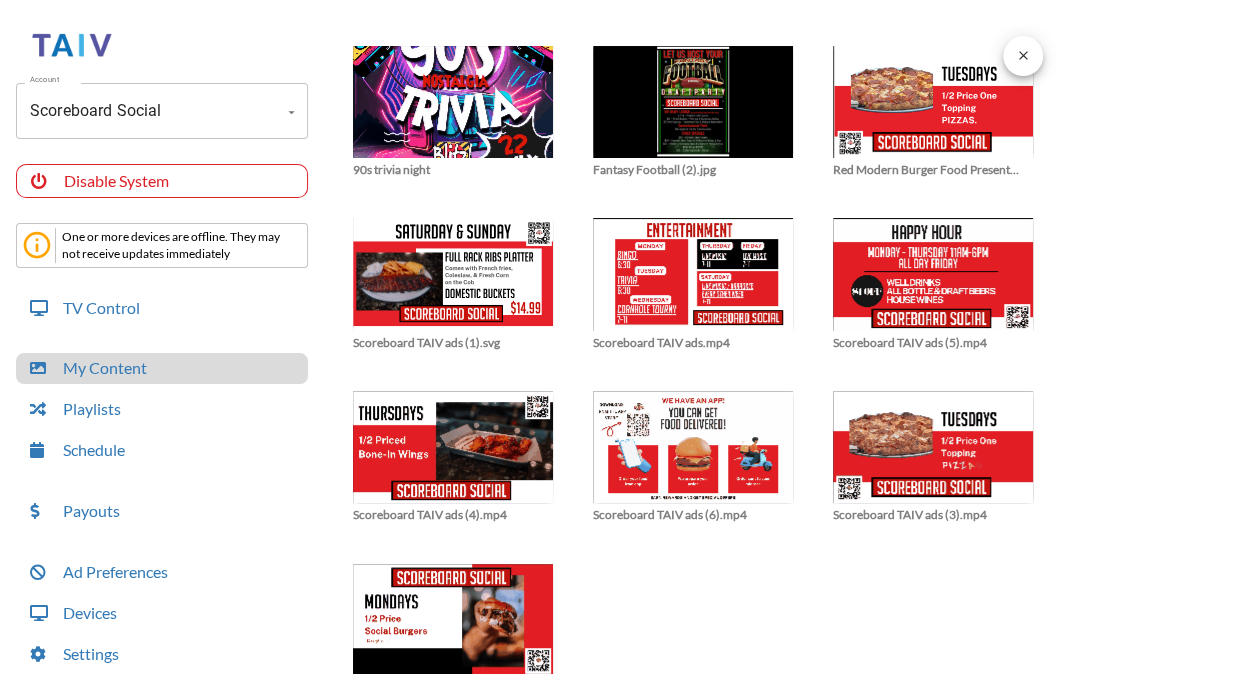 scroll, scrollTop: 109, scrollLeft: 0, axis: vertical 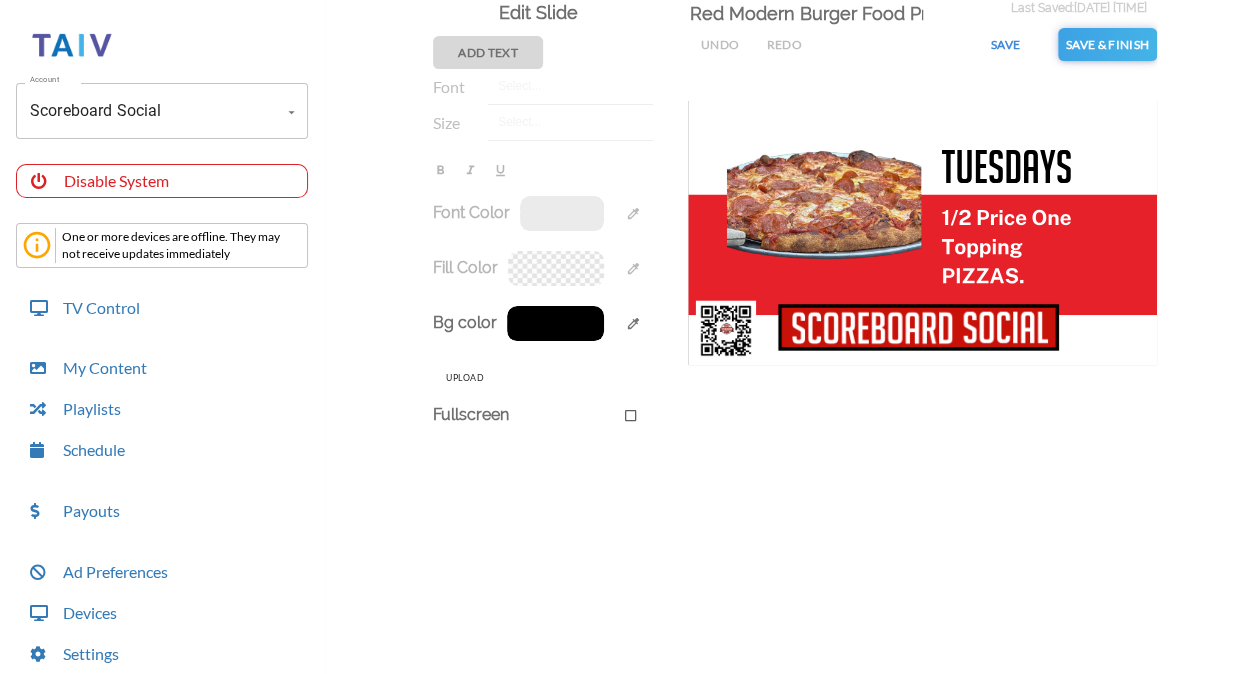 drag, startPoint x: 1017, startPoint y: 64, endPoint x: 641, endPoint y: 62, distance: 376.0053 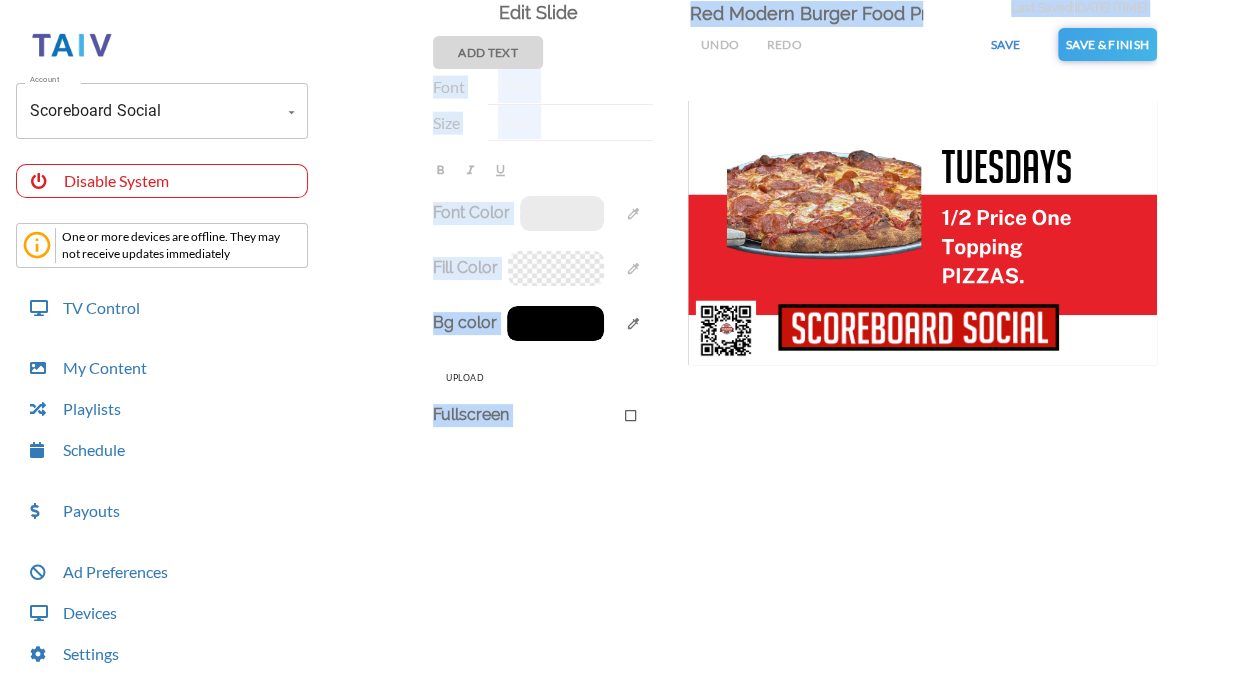 scroll, scrollTop: 125, scrollLeft: 0, axis: vertical 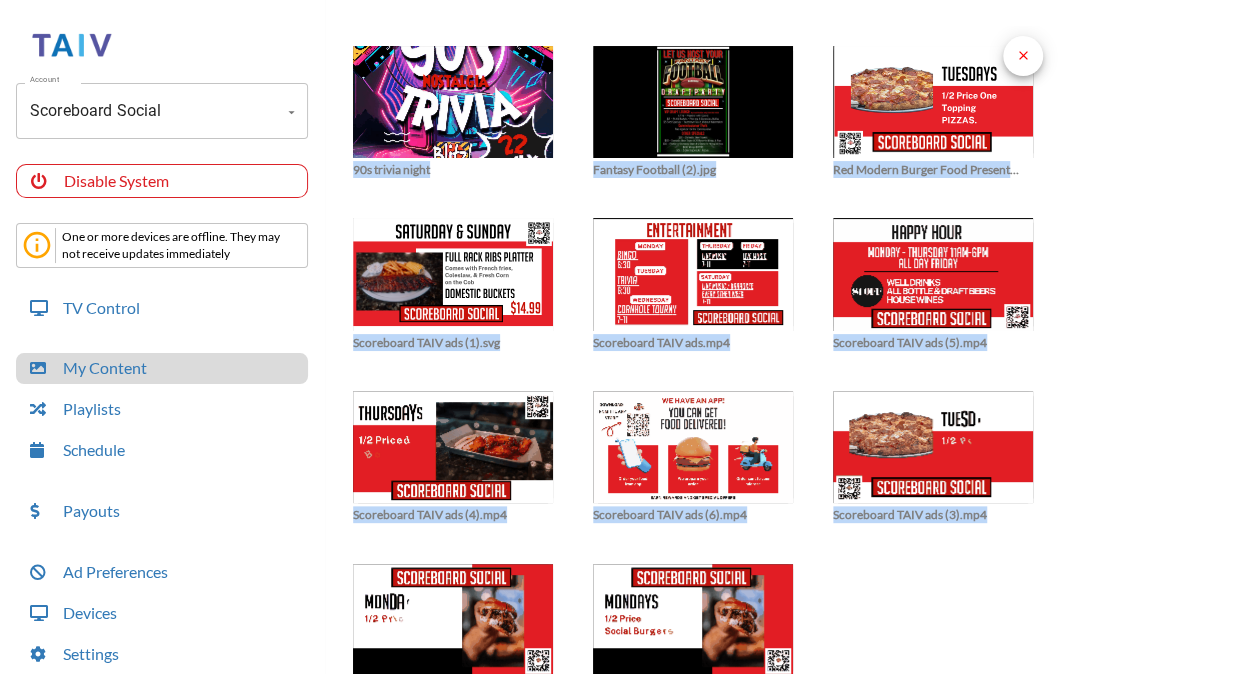 click on "close" at bounding box center [1023, 55] 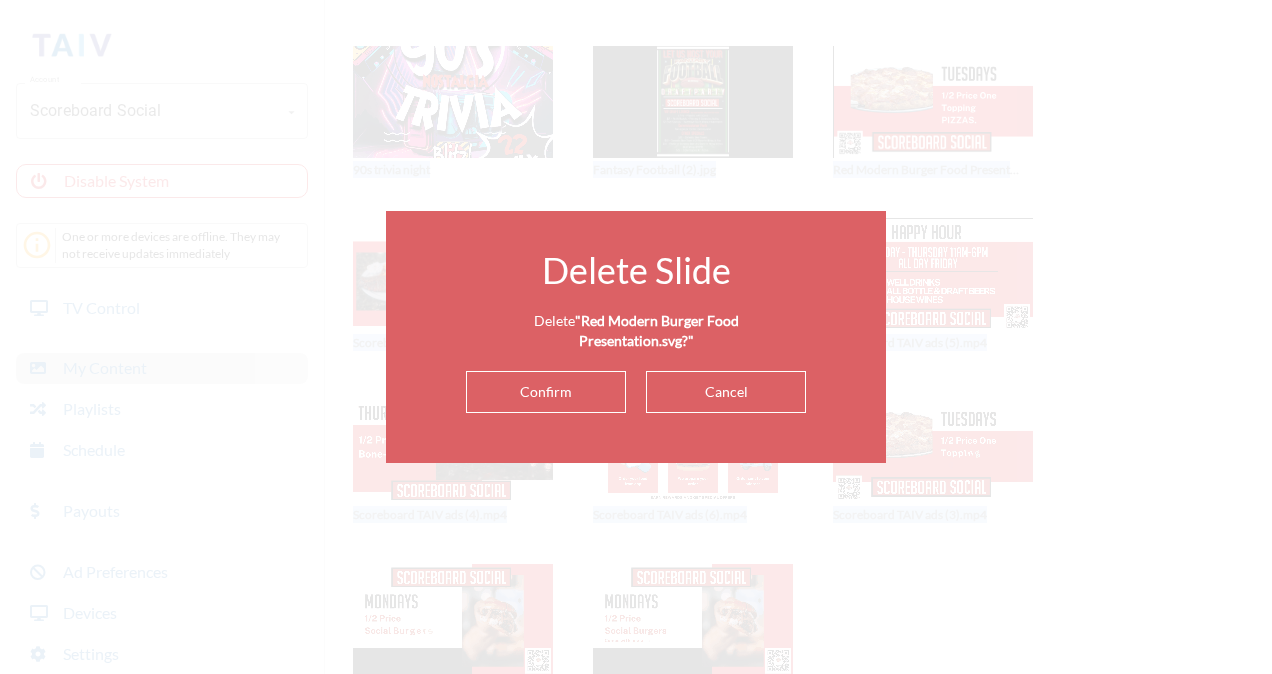 click on "Confirm" at bounding box center [546, 392] 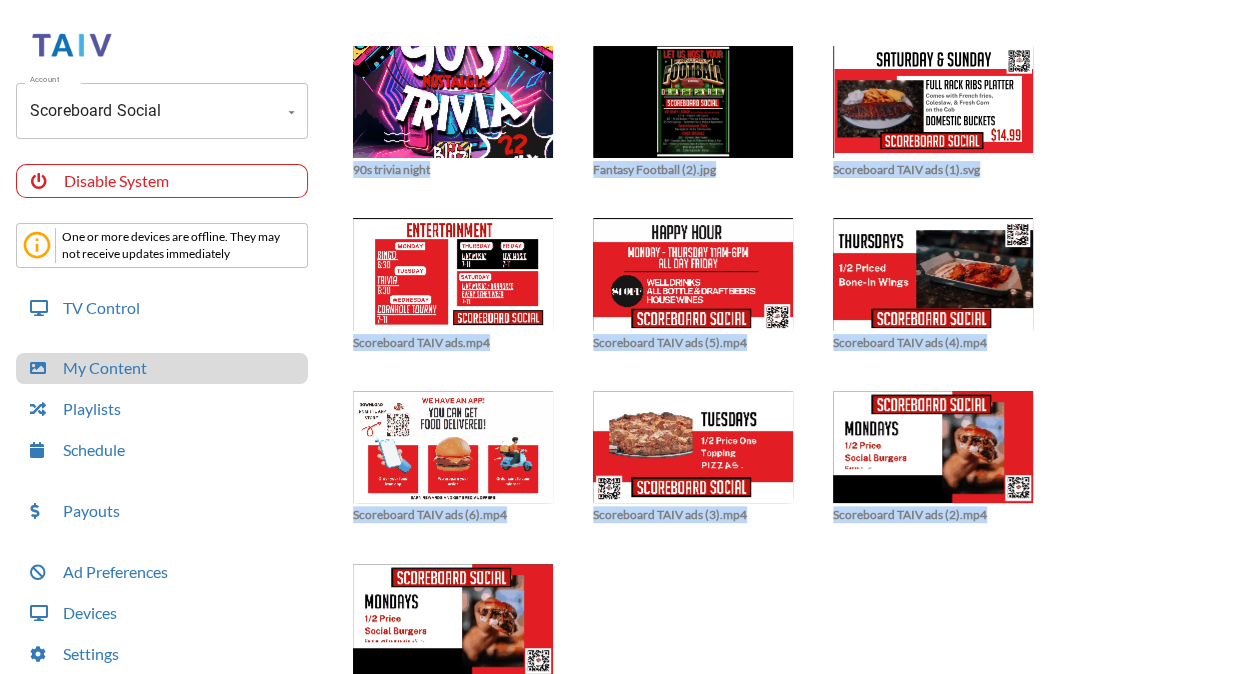 click on "close 90s trivia night close Fantasy Football (2).jpg close Scoreboard TAIV ads (1).svg close Scoreboard TAIV ads.mp4 close Scoreboard TAIV ads (5).mp4 close Scoreboard TAIV ads (4).mp4 close Scoreboard TAIV ads (6).mp4 close Scoreboard TAIV ads (3).mp4 close Scoreboard TAIV ads (2).mp4 close Scoreboard TAIV ads (1).mp4" at bounding box center (795, 371) 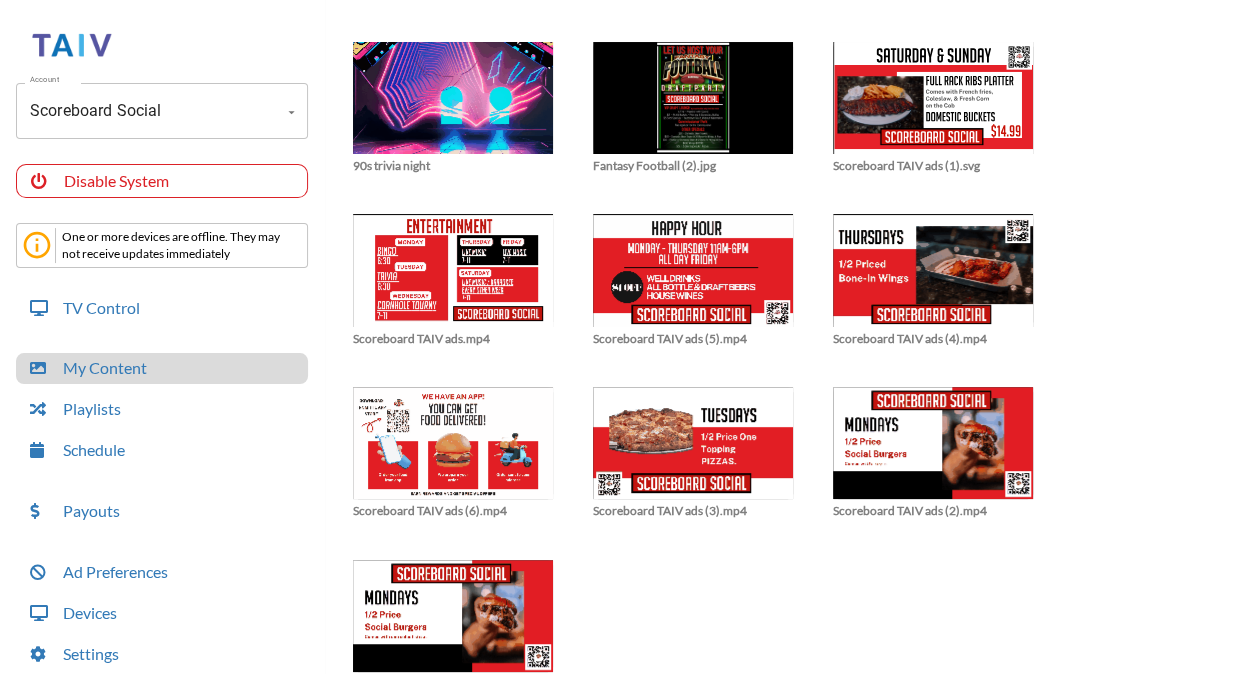 scroll, scrollTop: 91, scrollLeft: 0, axis: vertical 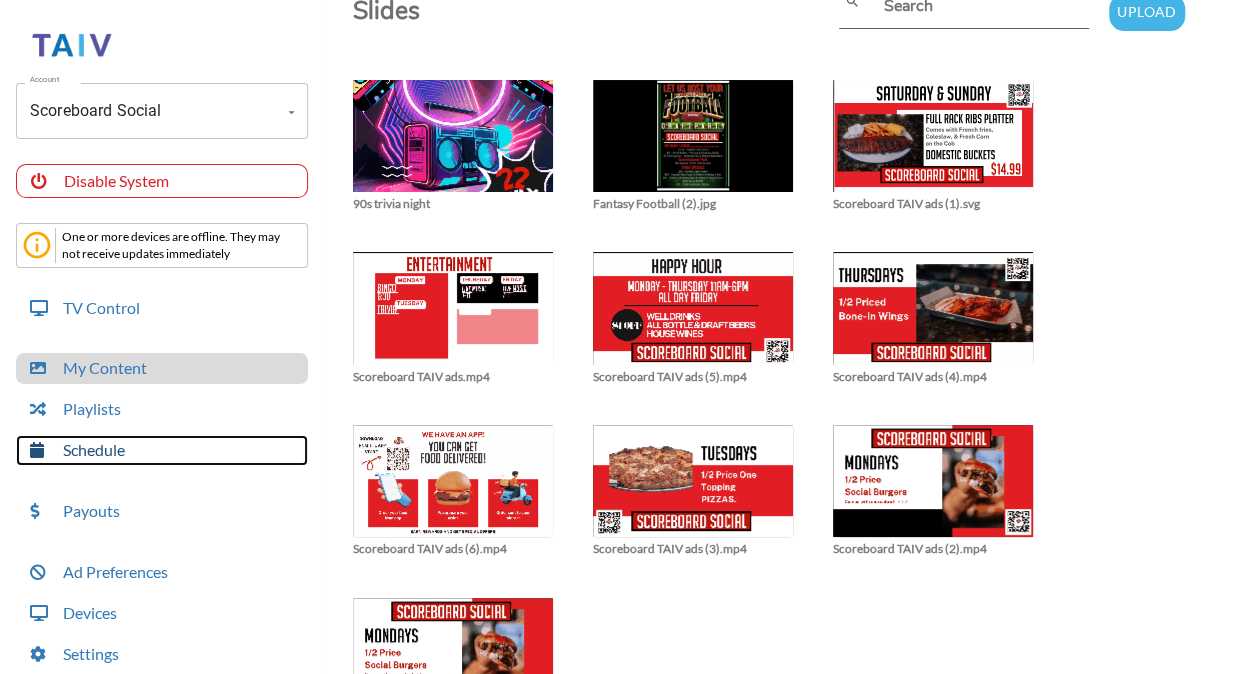 click on "Schedule" at bounding box center (162, 450) 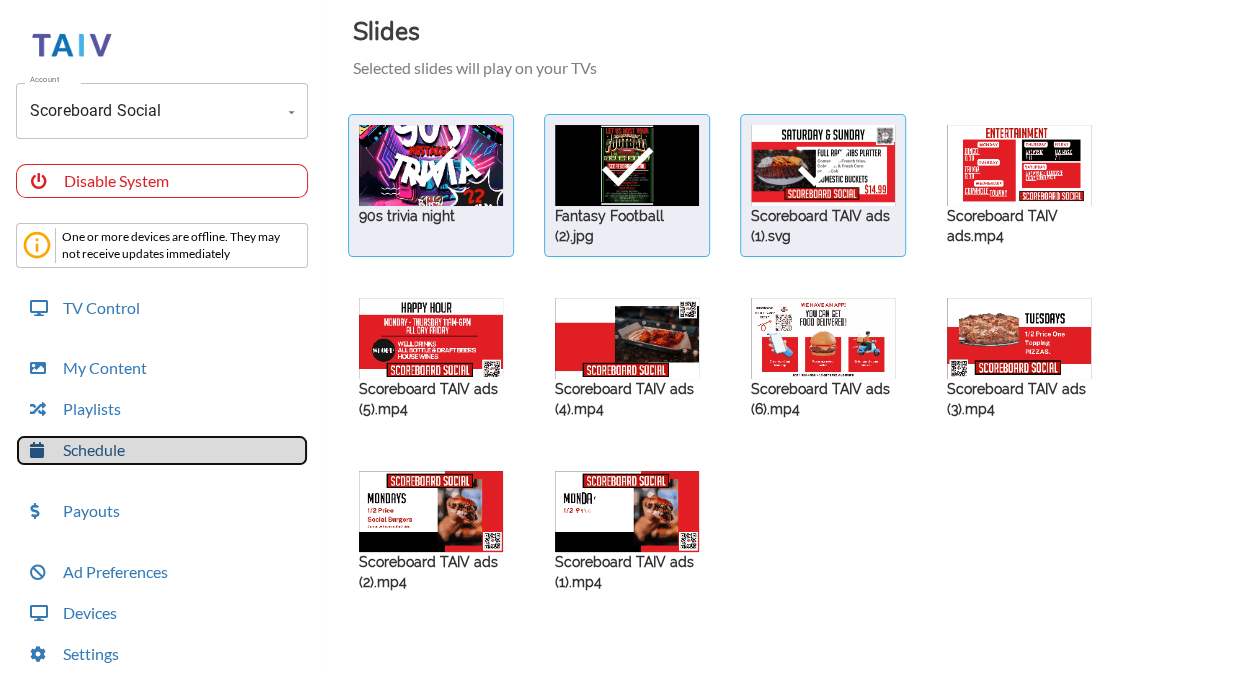 scroll, scrollTop: 76, scrollLeft: 0, axis: vertical 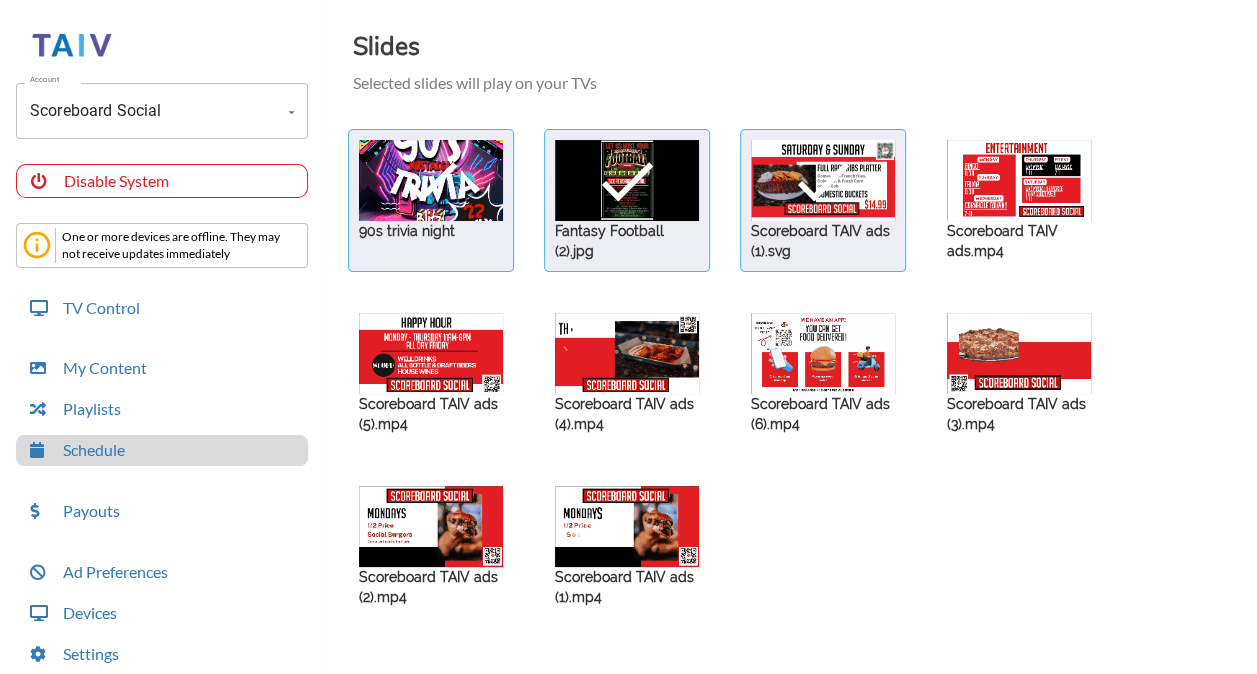 click at bounding box center [431, 180] 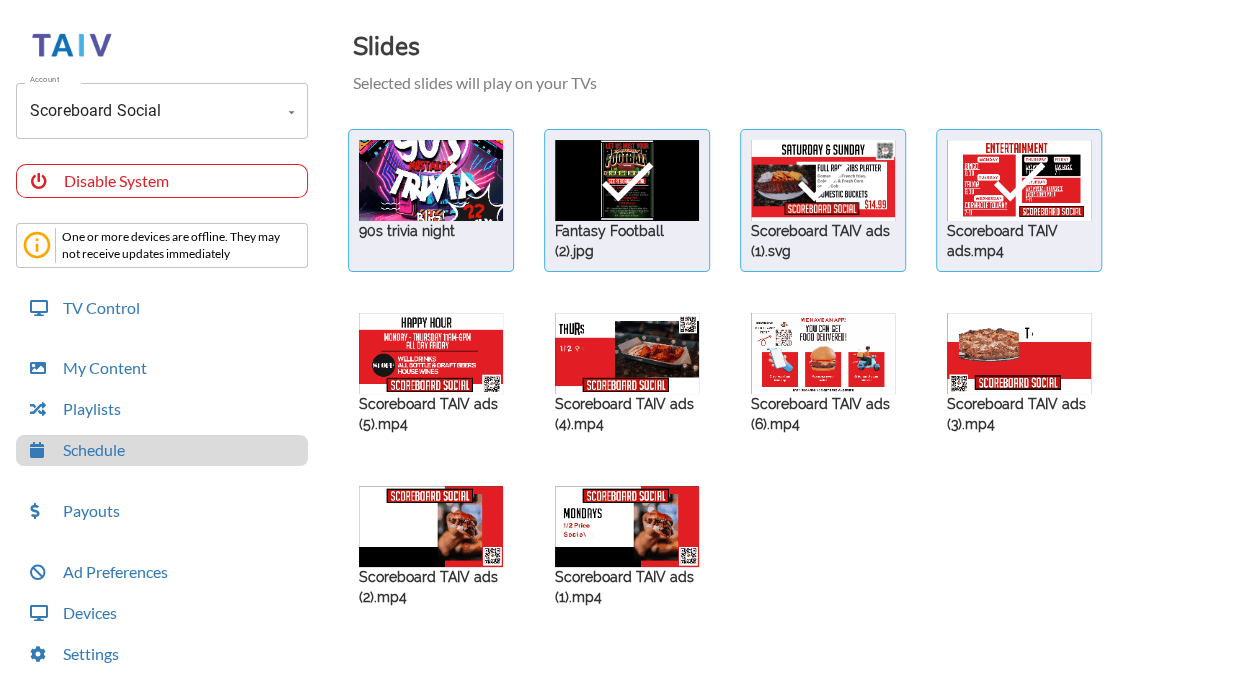 click at bounding box center [431, 180] 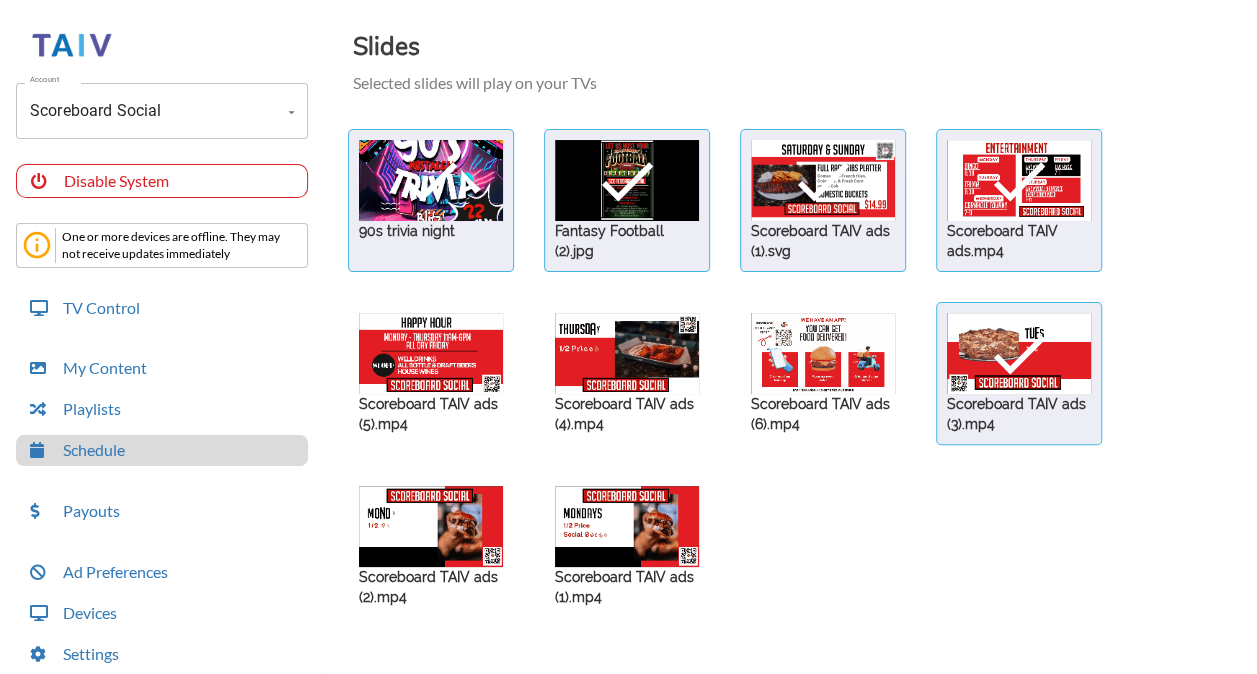click at bounding box center (431, 180) 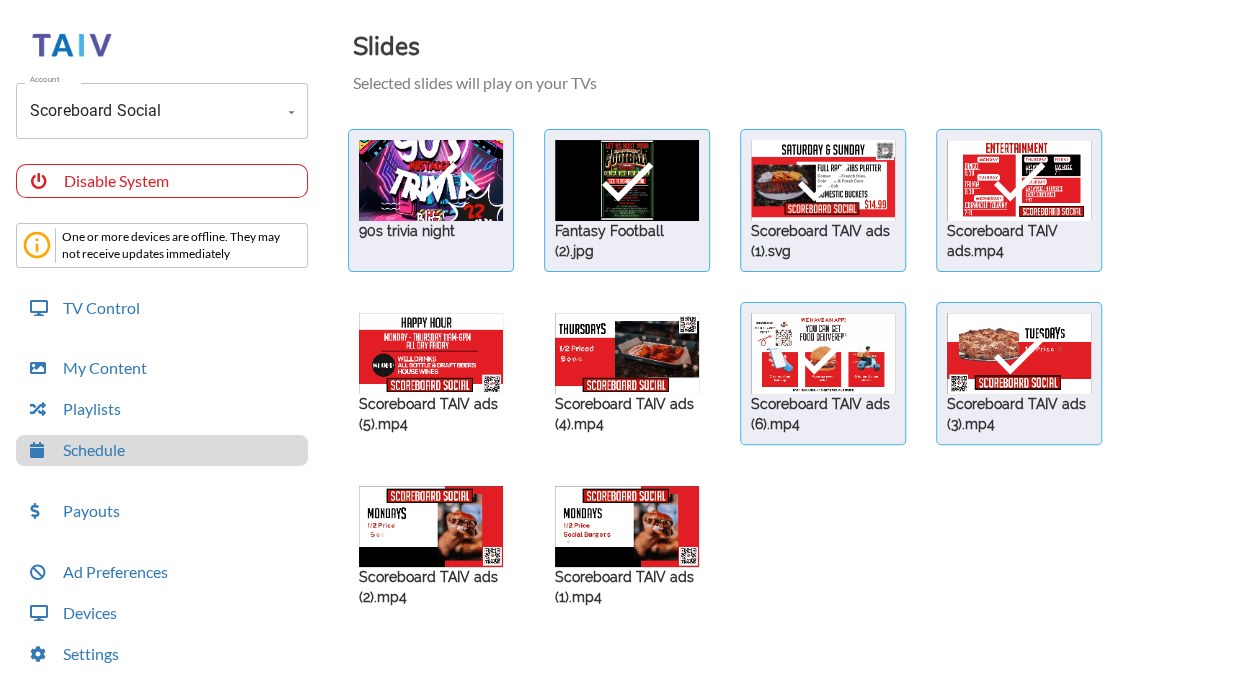click at bounding box center [431, 180] 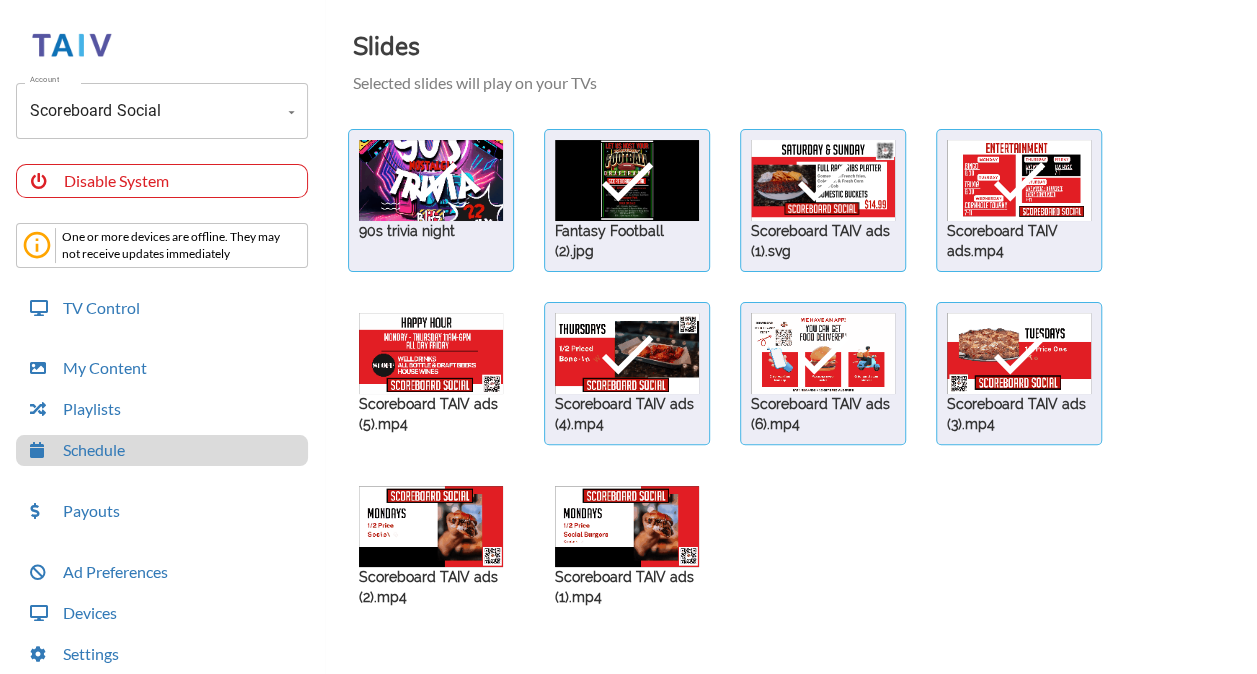 click at bounding box center (431, 180) 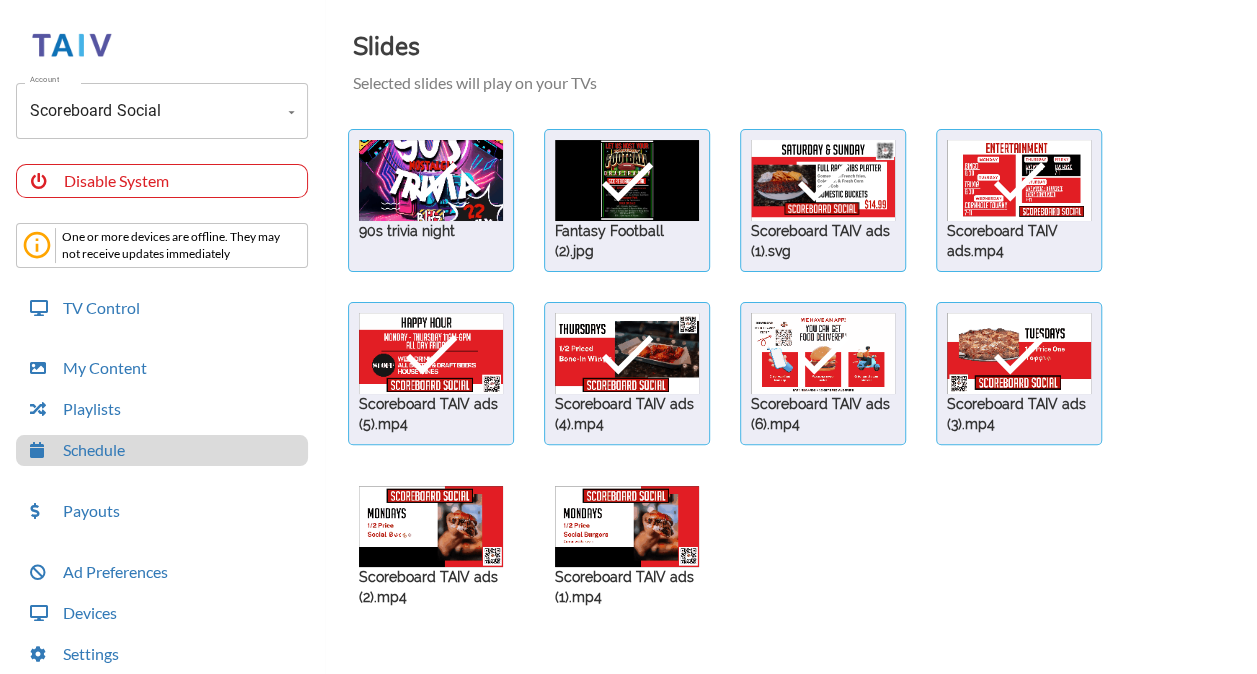 click at bounding box center [431, 180] 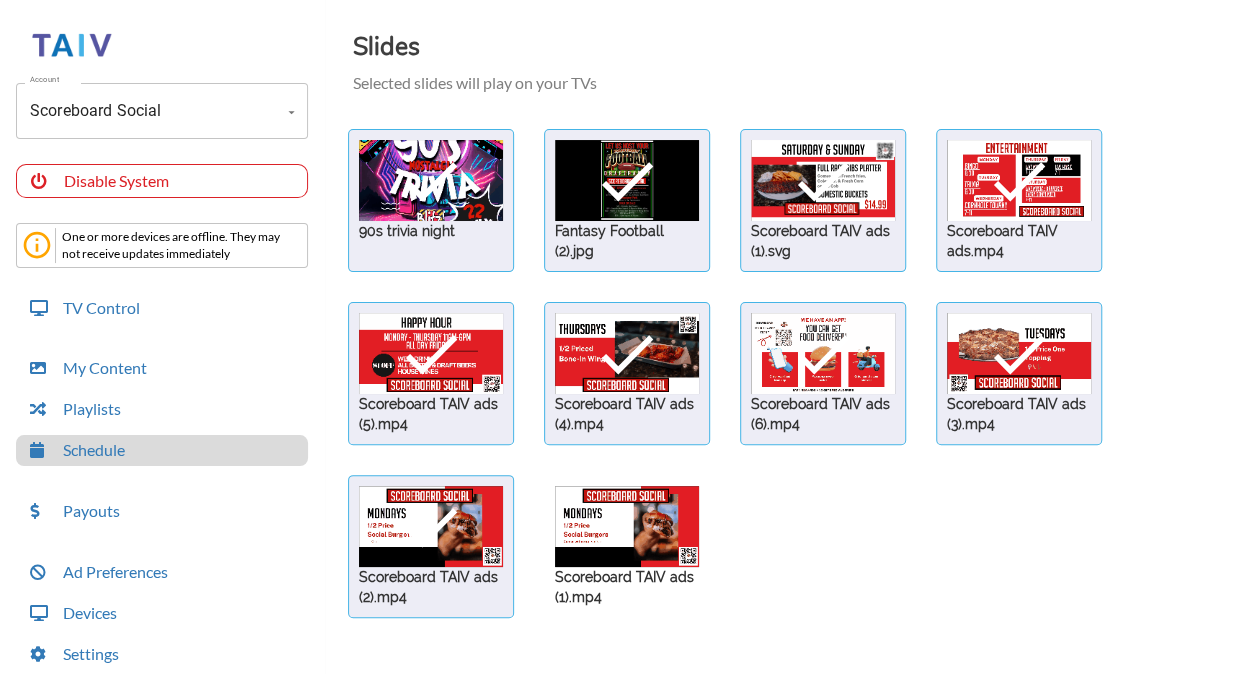 click at bounding box center [431, 180] 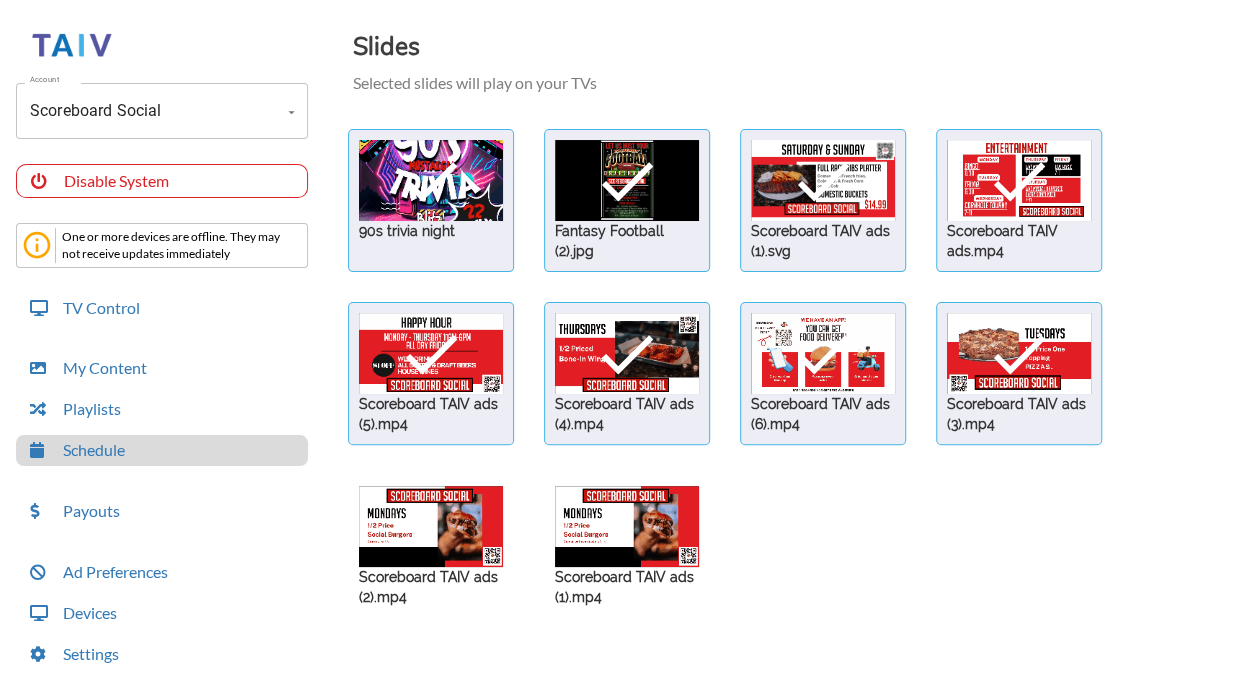 click at bounding box center (431, 180) 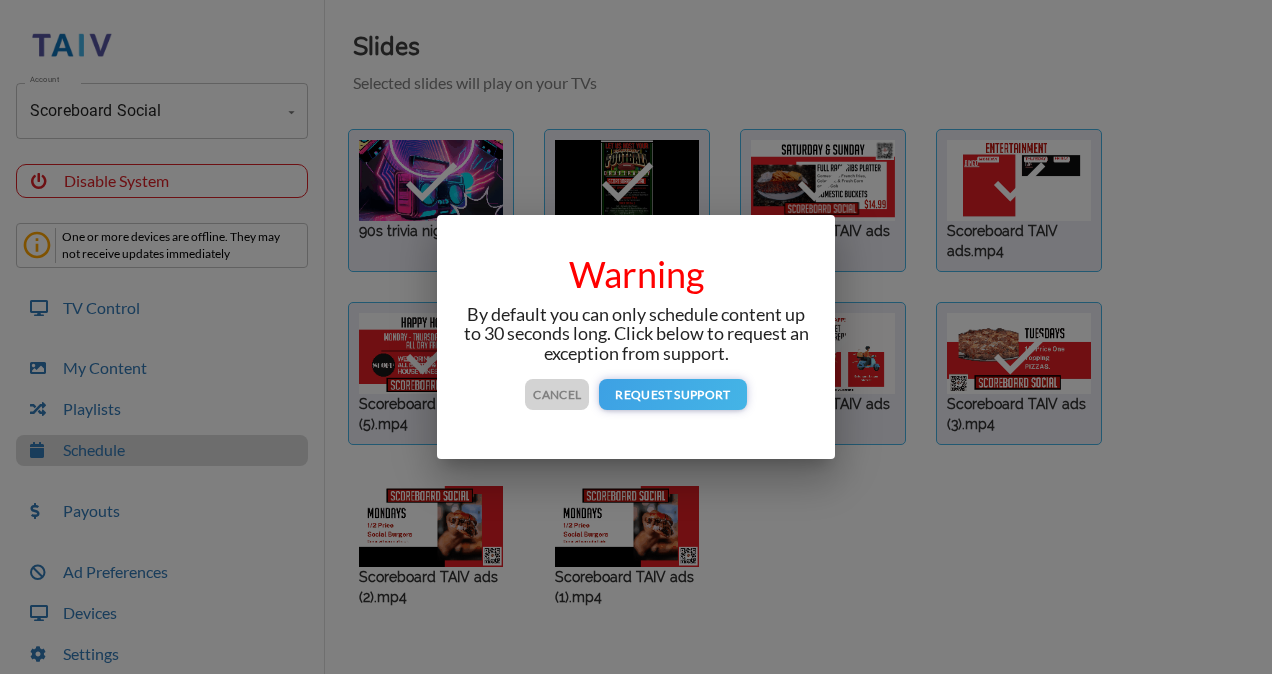 click on "Cancel" at bounding box center (557, 394) 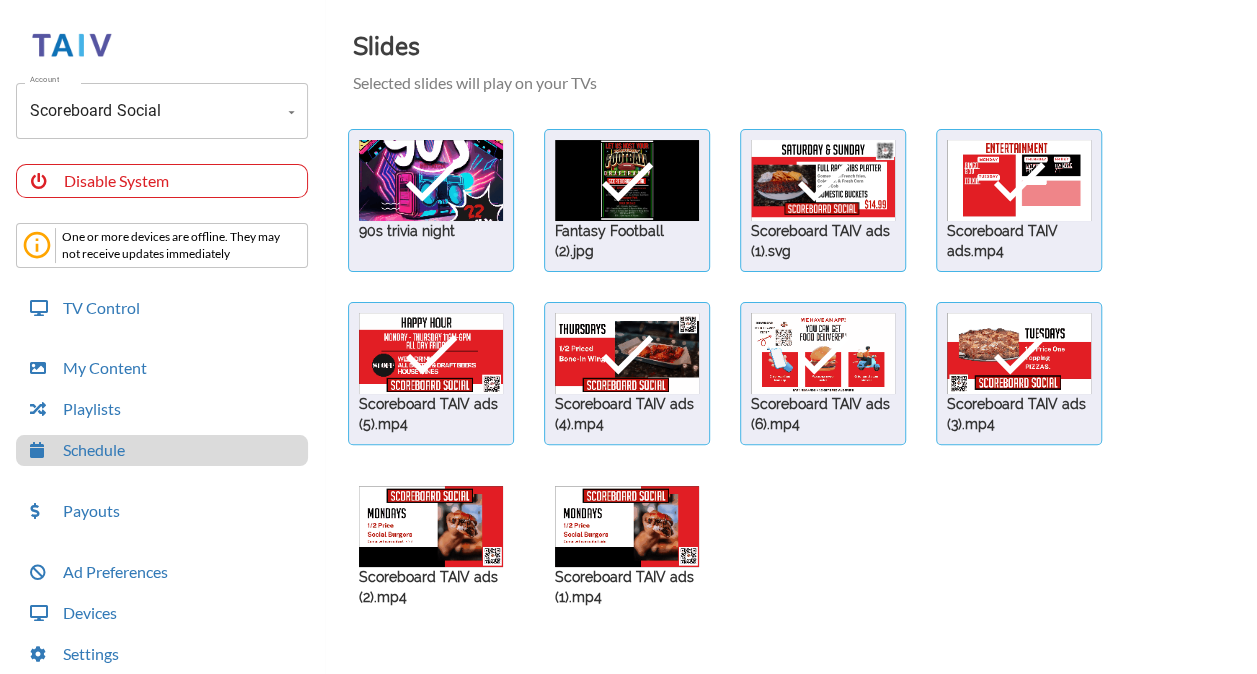 click at bounding box center [431, 180] 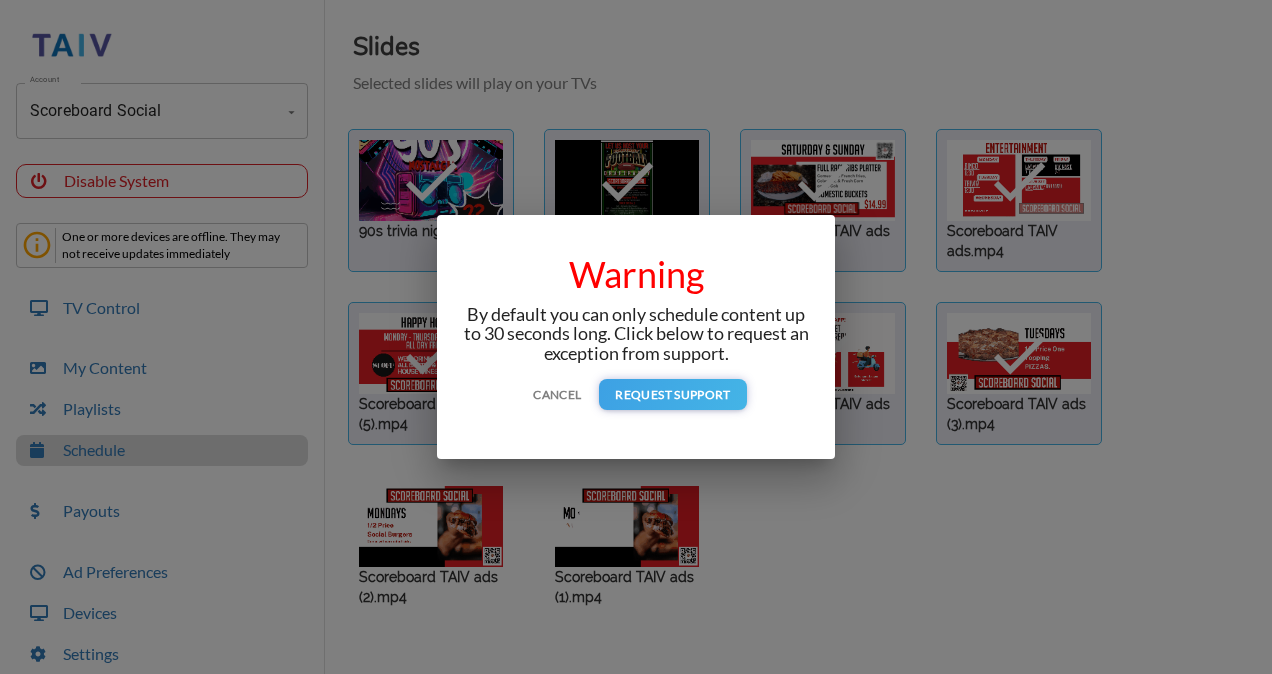 click on "Warning By default you can only schedule content up to 30 seconds long. Click below to request an exception from support. Cancel Request Support" at bounding box center (636, 337) 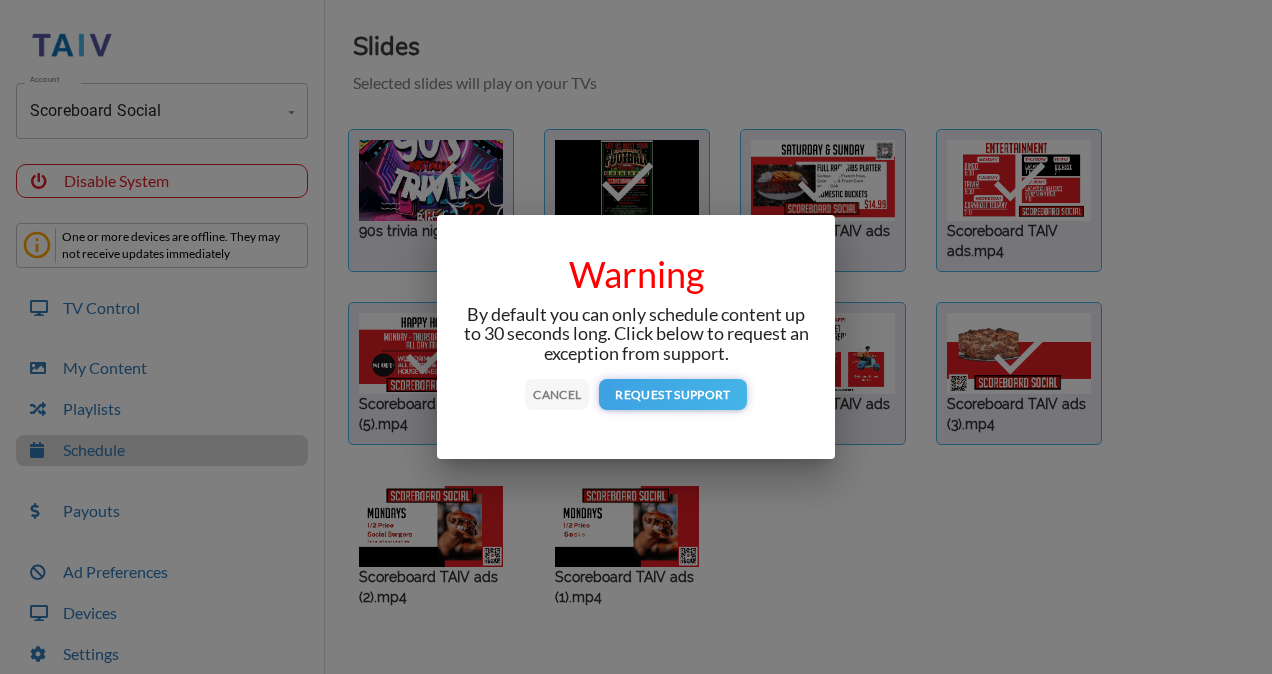 click on "Cancel" at bounding box center (557, 394) 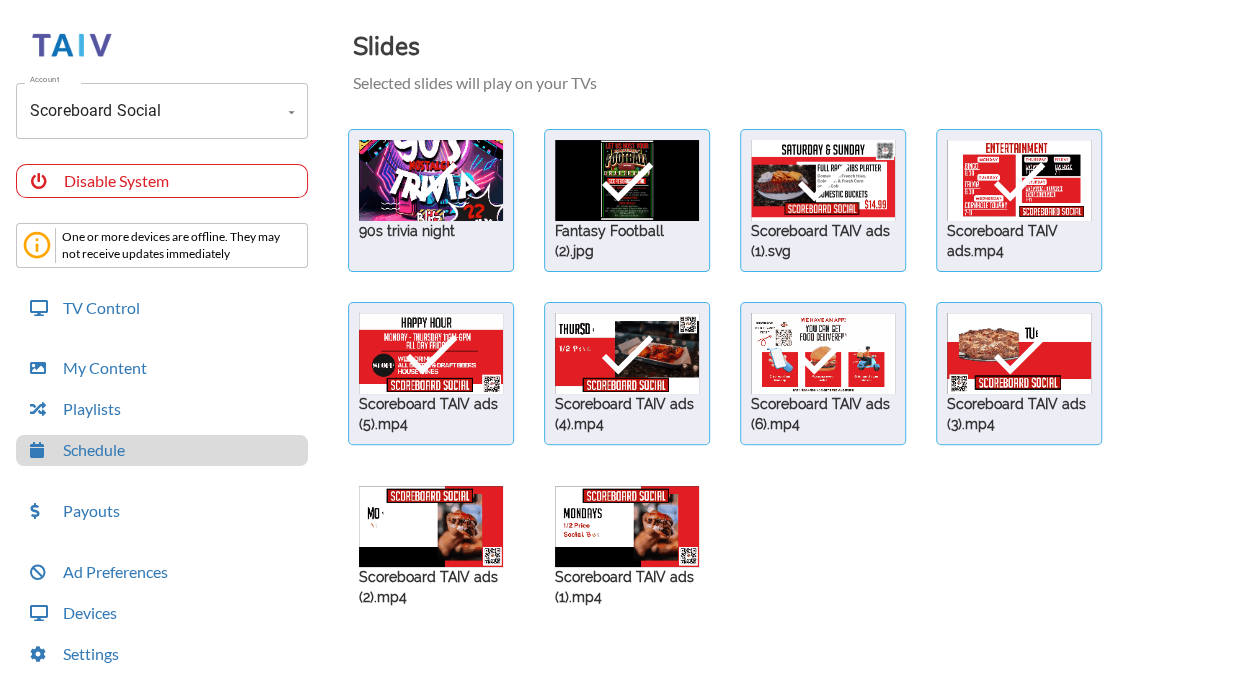 click at bounding box center [431, 180] 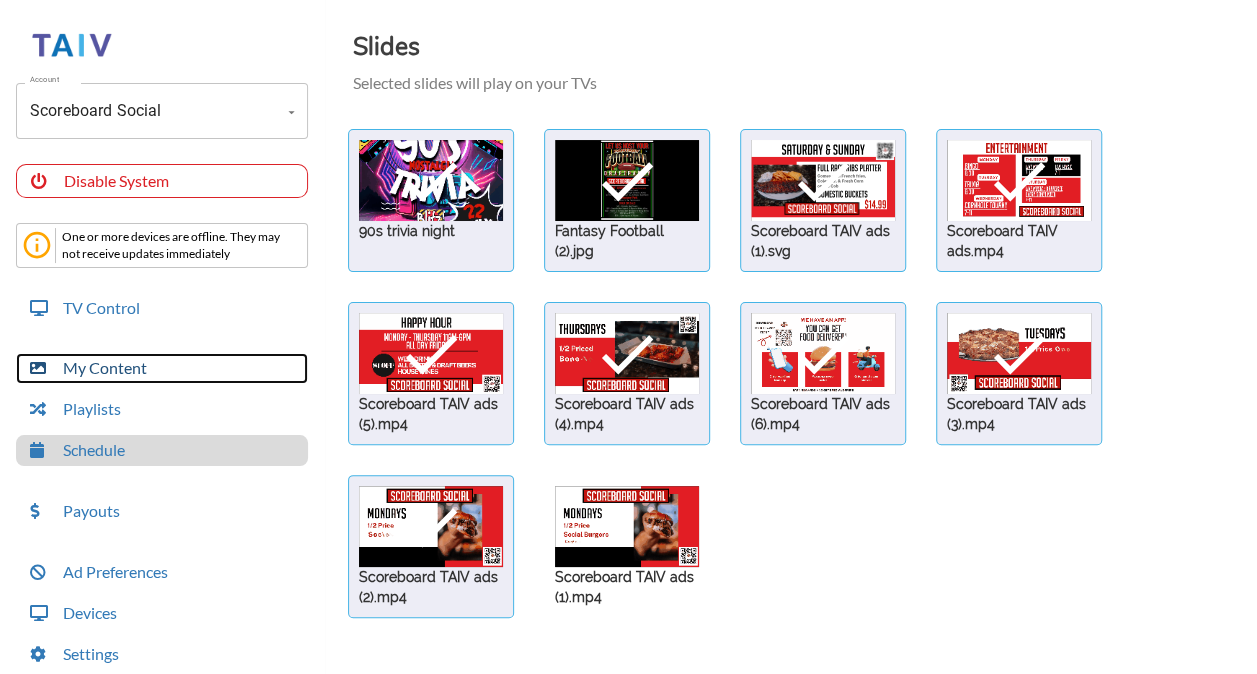 click on "My Content" at bounding box center (162, 368) 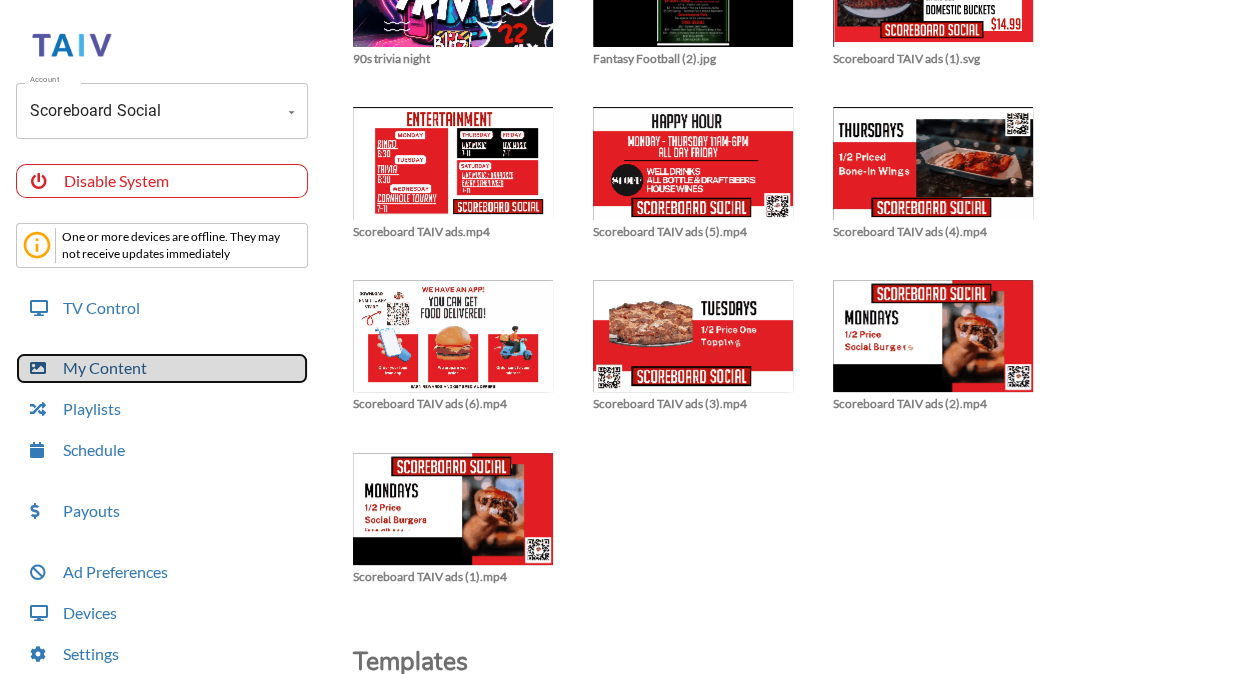 scroll, scrollTop: 237, scrollLeft: 0, axis: vertical 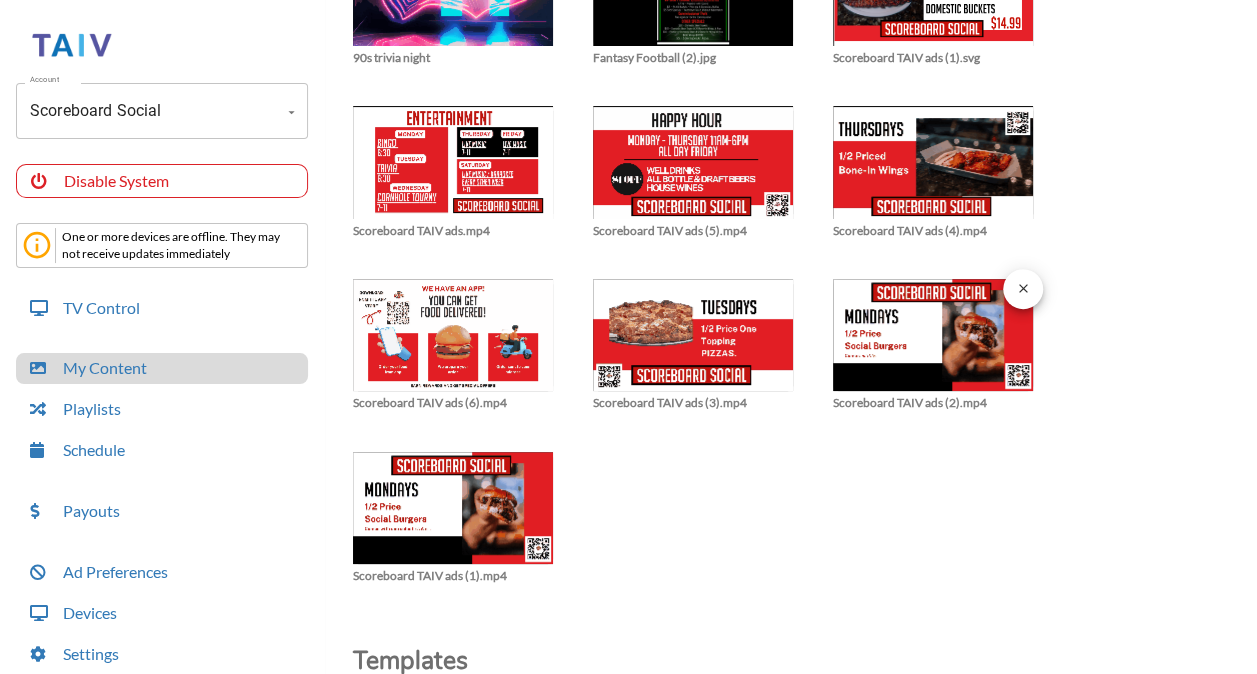 click on "close" at bounding box center [1023, 288] 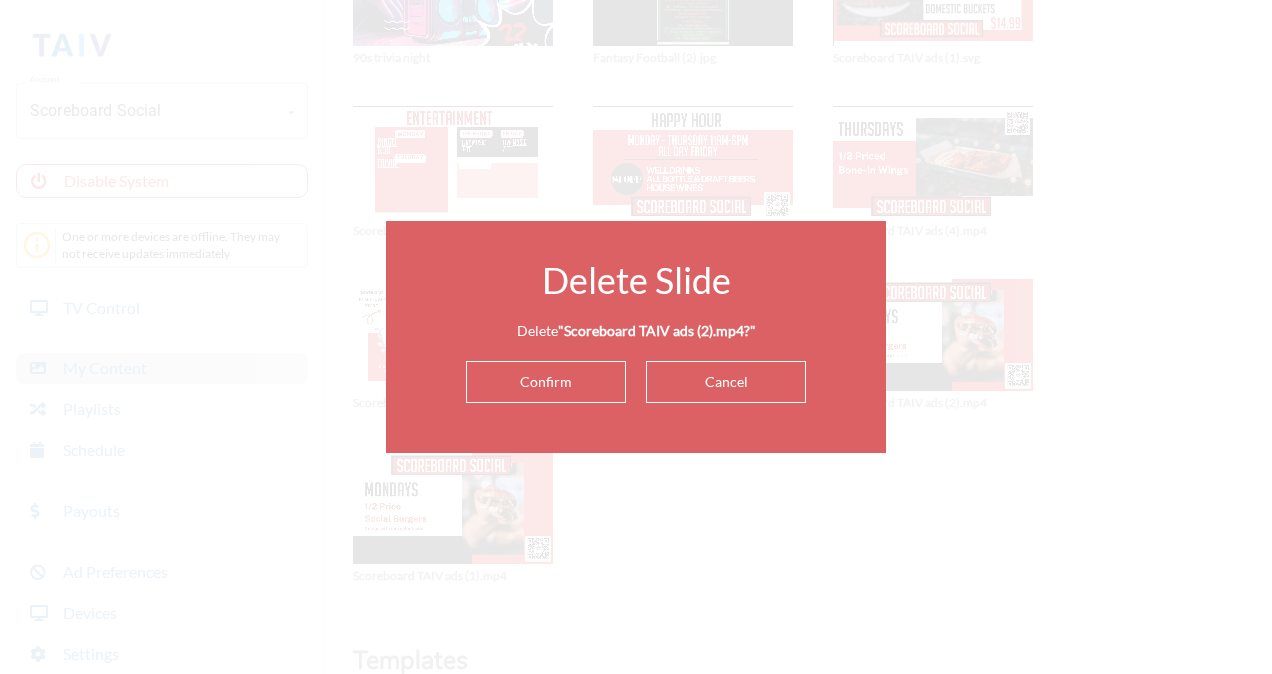 click on "Confirm" at bounding box center (546, 382) 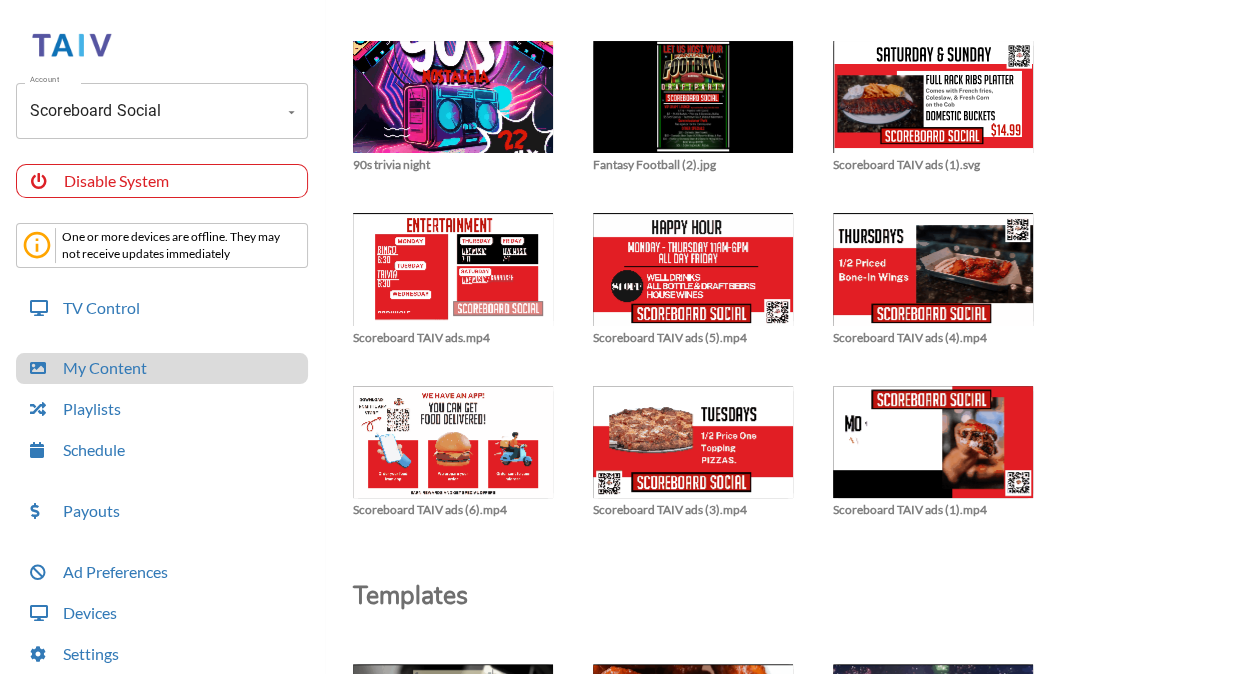 scroll, scrollTop: 128, scrollLeft: 0, axis: vertical 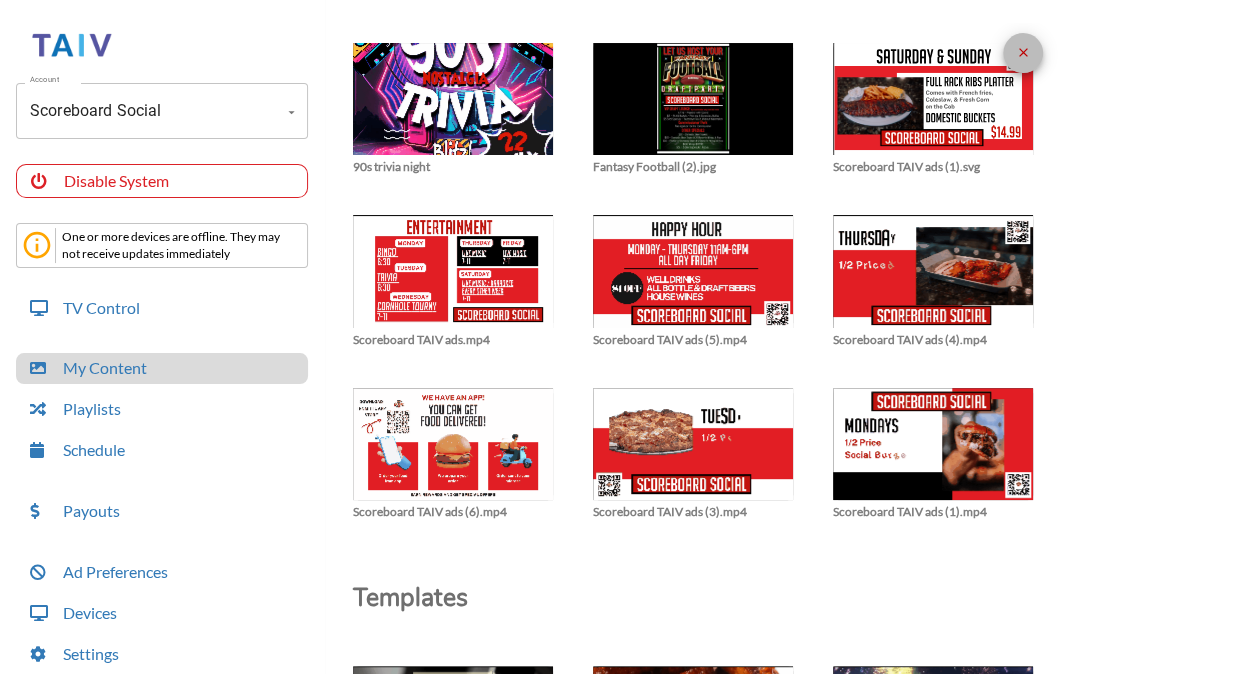 click on "close" at bounding box center [1023, 52] 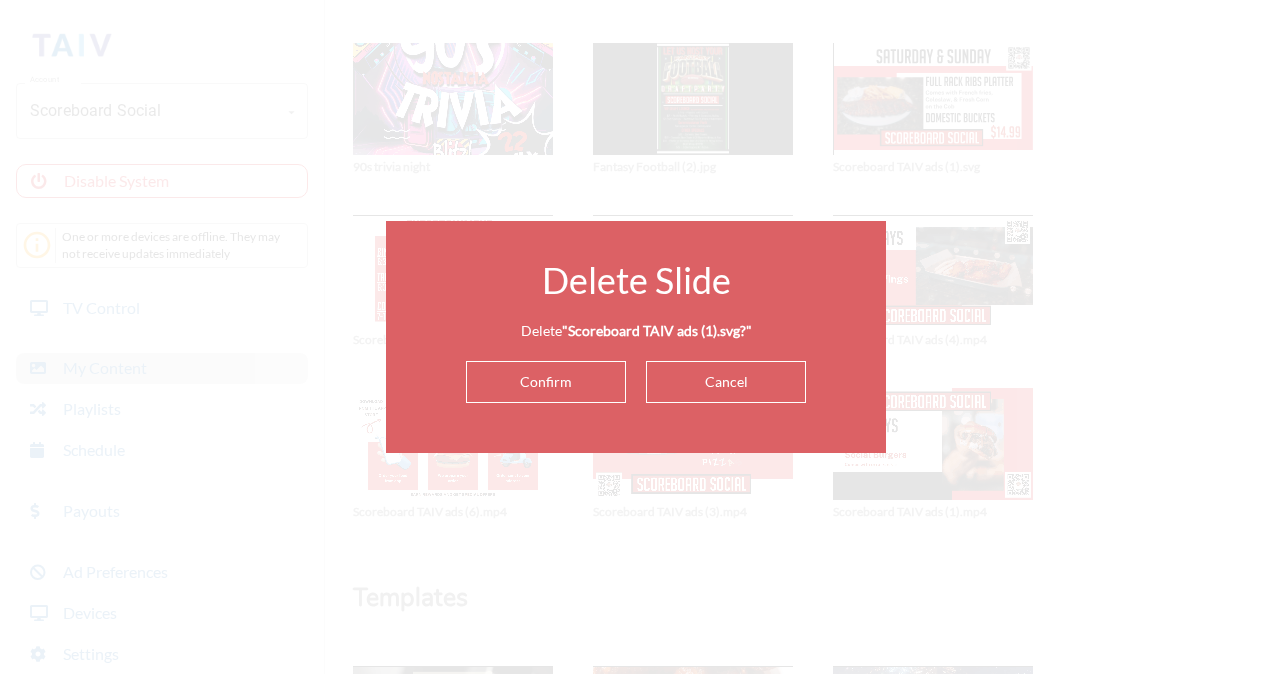click on "Confirm" at bounding box center (546, 382) 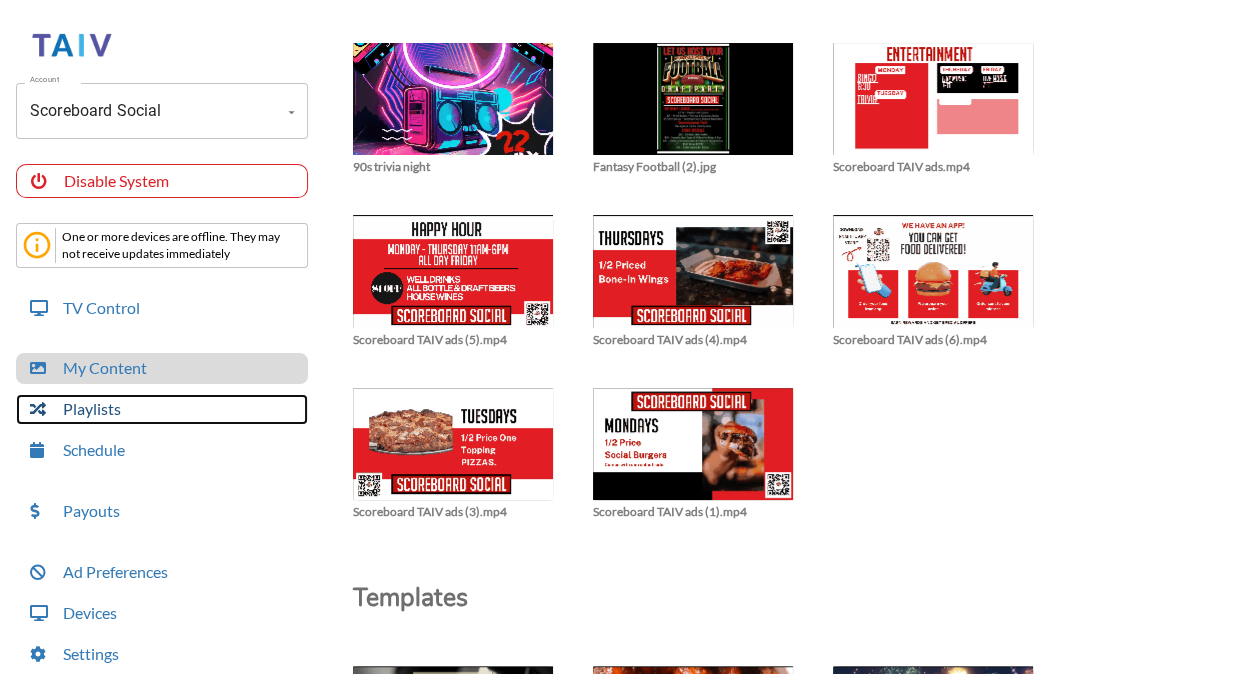 click on "Playlists" at bounding box center [162, 409] 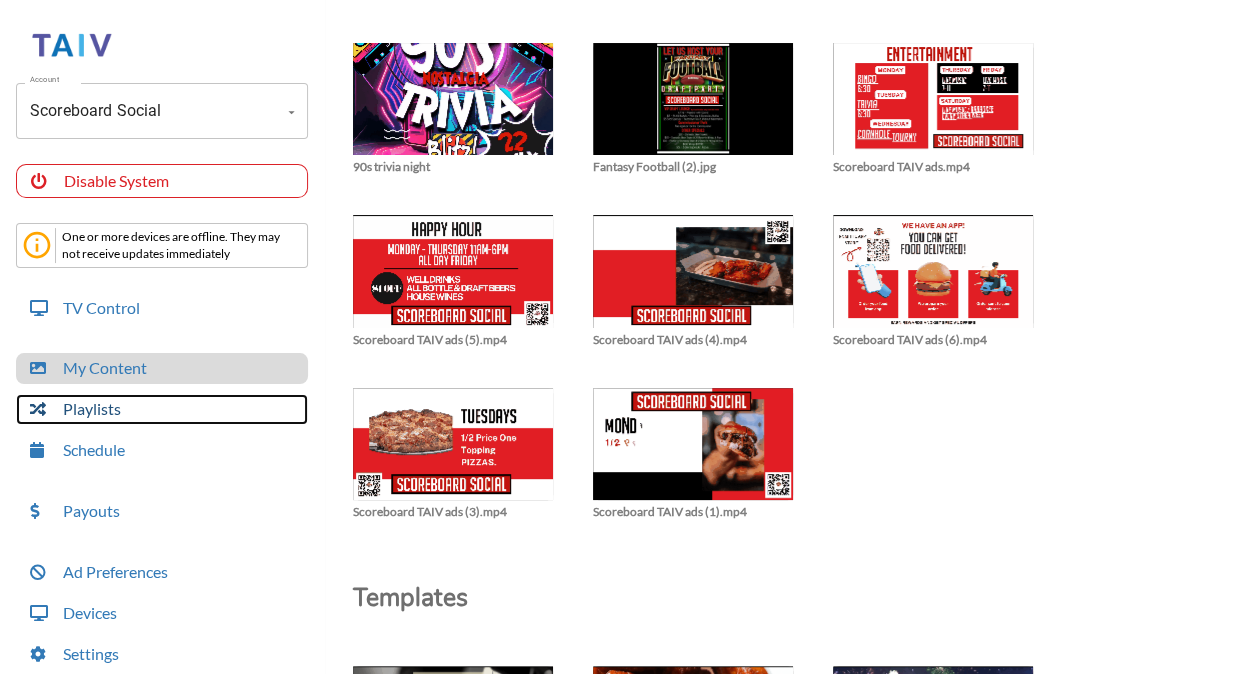 scroll, scrollTop: 50, scrollLeft: 0, axis: vertical 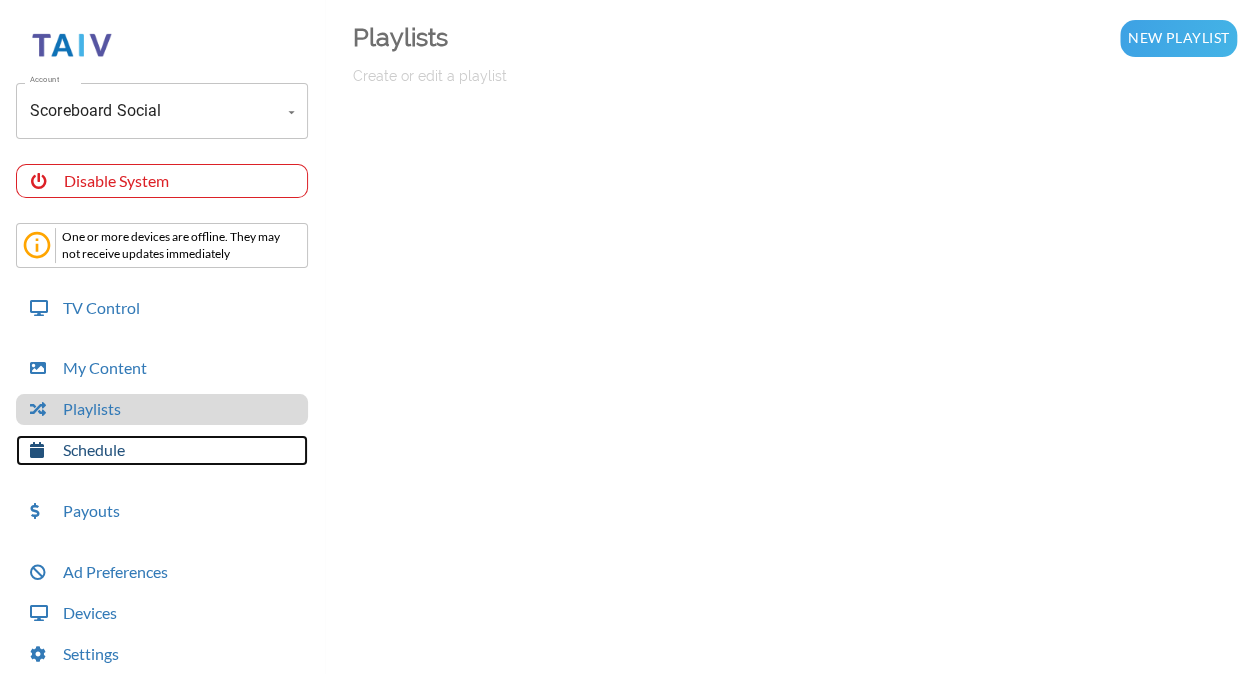 click on "Schedule" at bounding box center [162, 450] 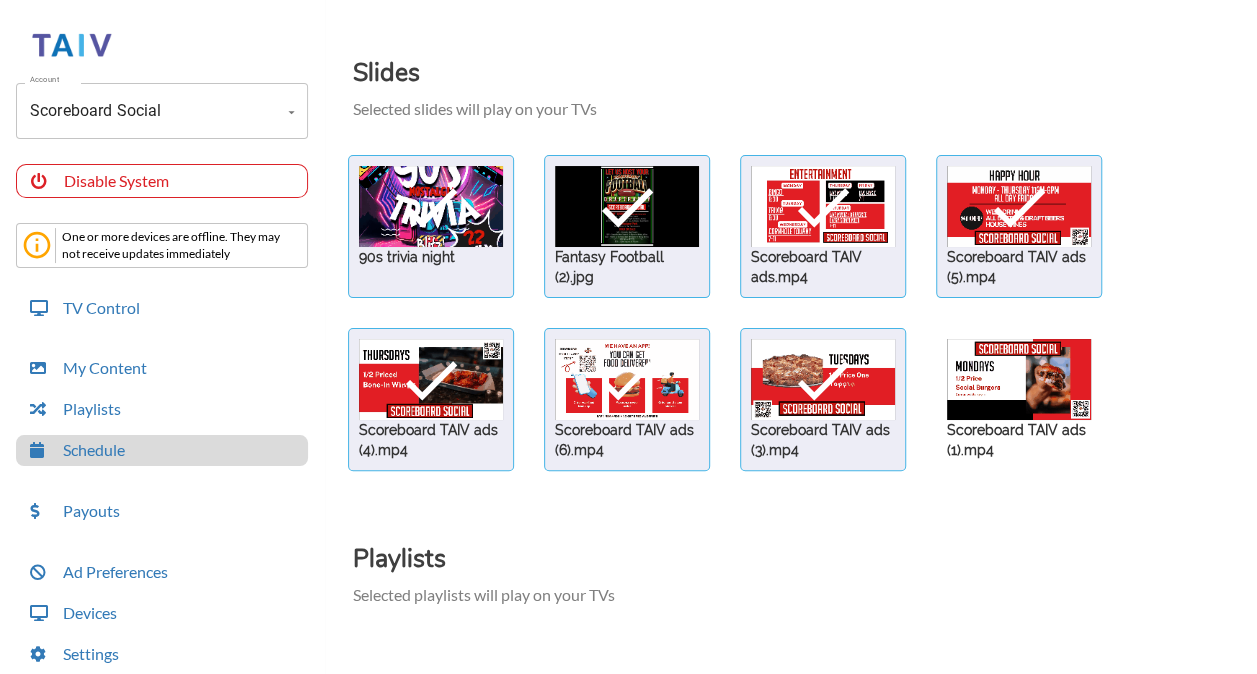 click at bounding box center (431, 206) 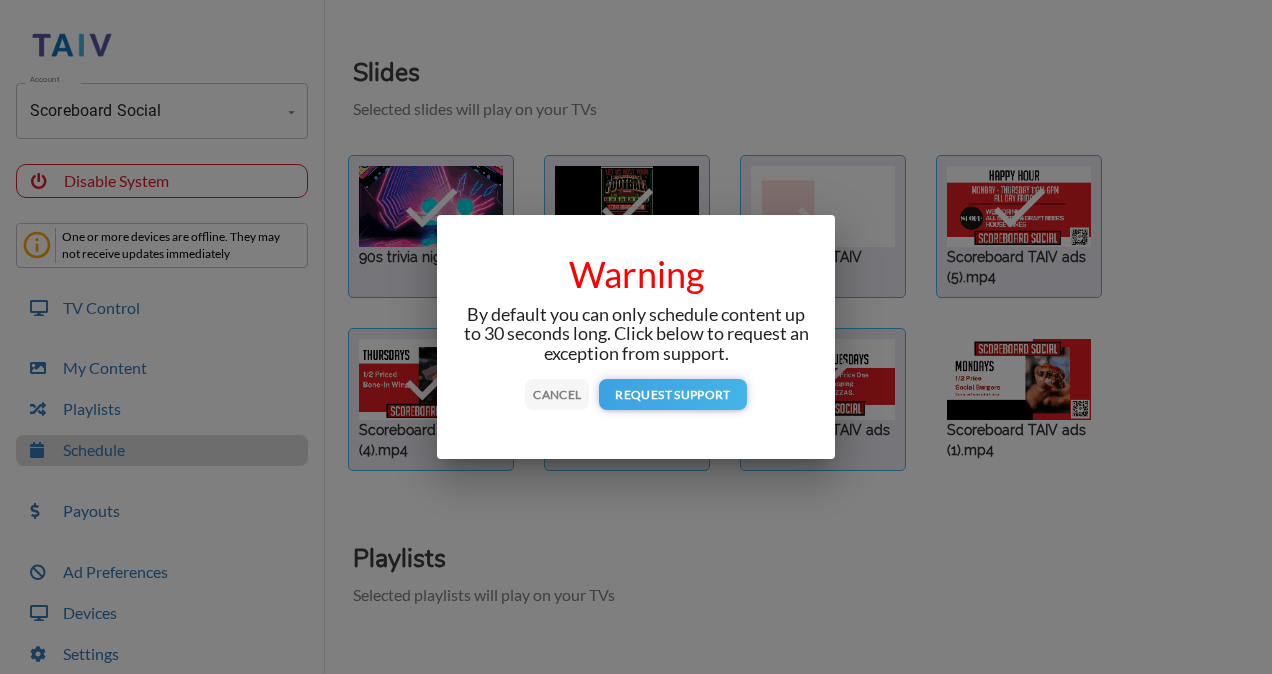 click on "Cancel" at bounding box center [557, 394] 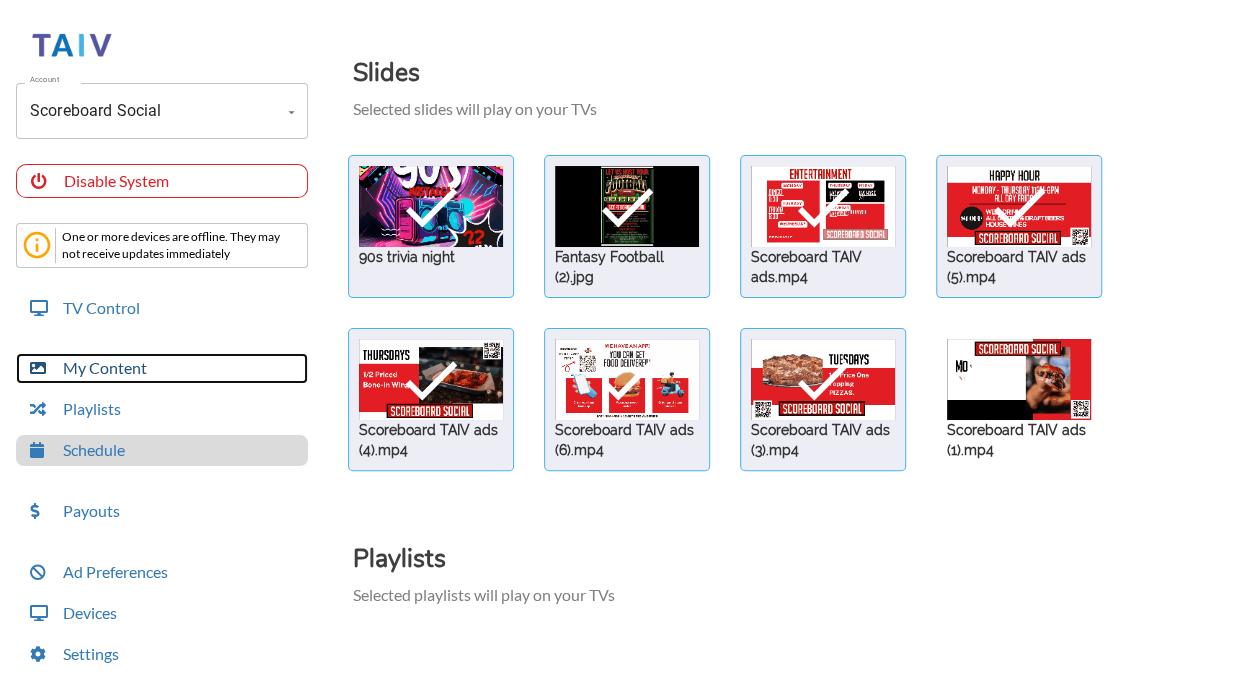click on "My Content" at bounding box center [162, 368] 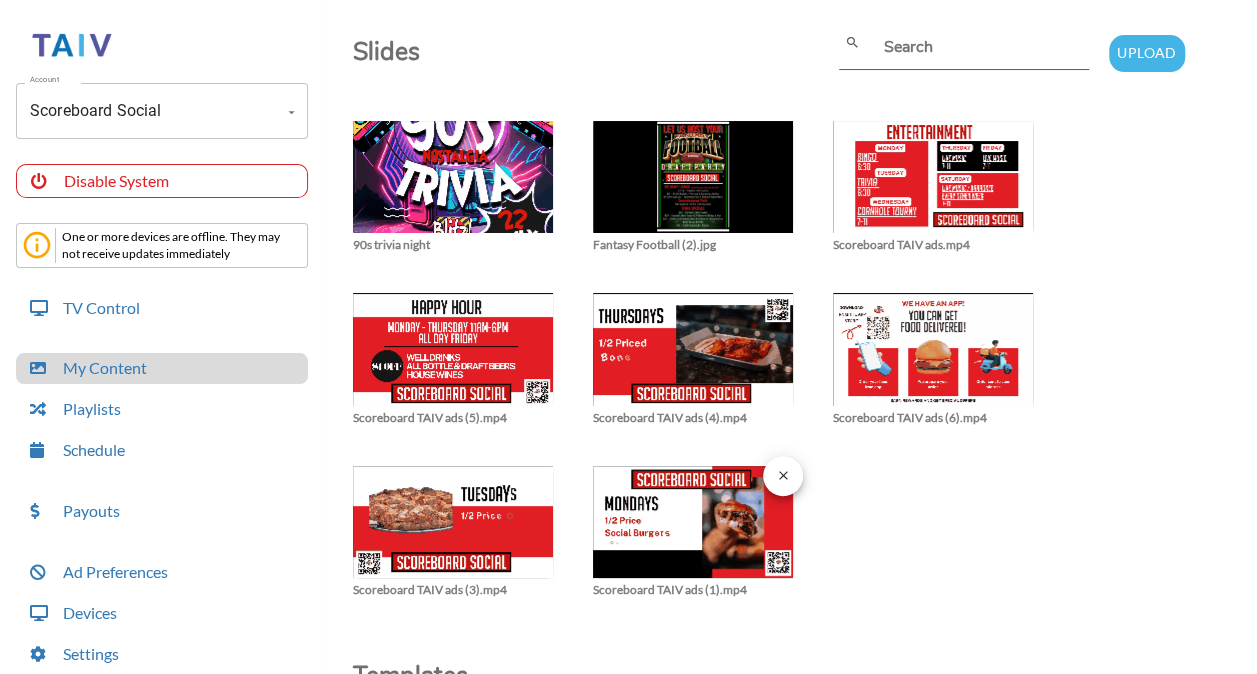 click on "close" at bounding box center [783, 475] 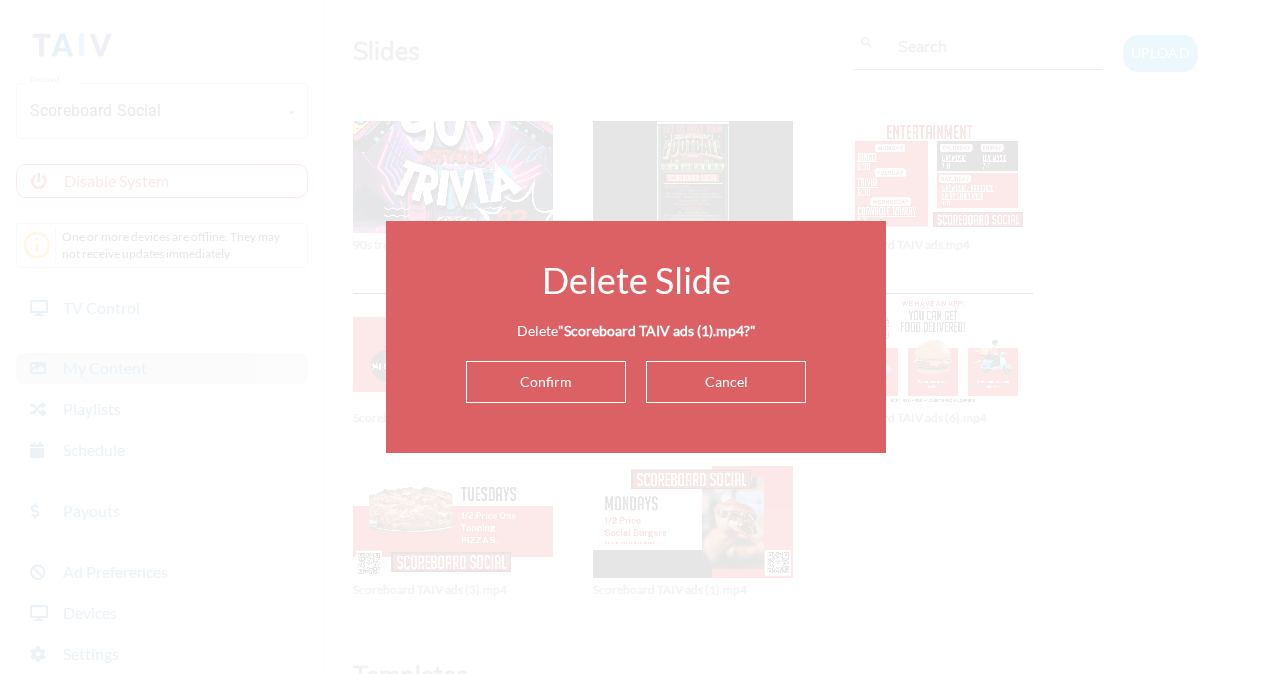 click on "Confirm" at bounding box center [546, 382] 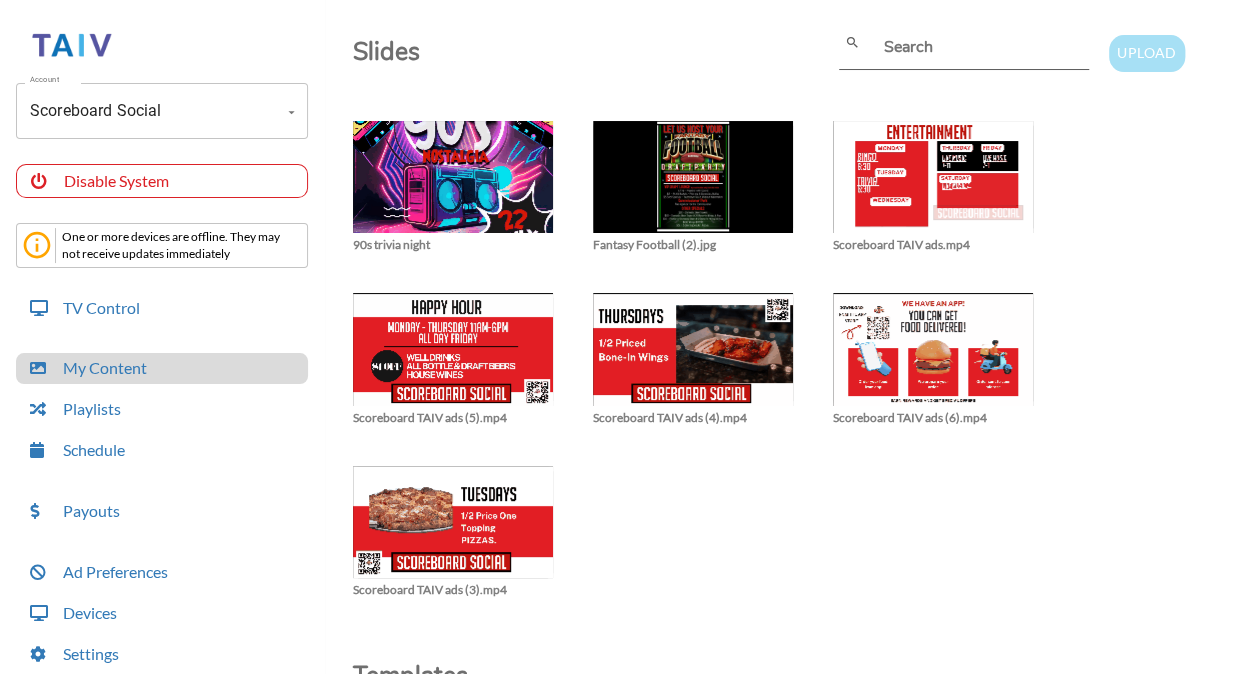 click on "Upload" at bounding box center [1146, 53] 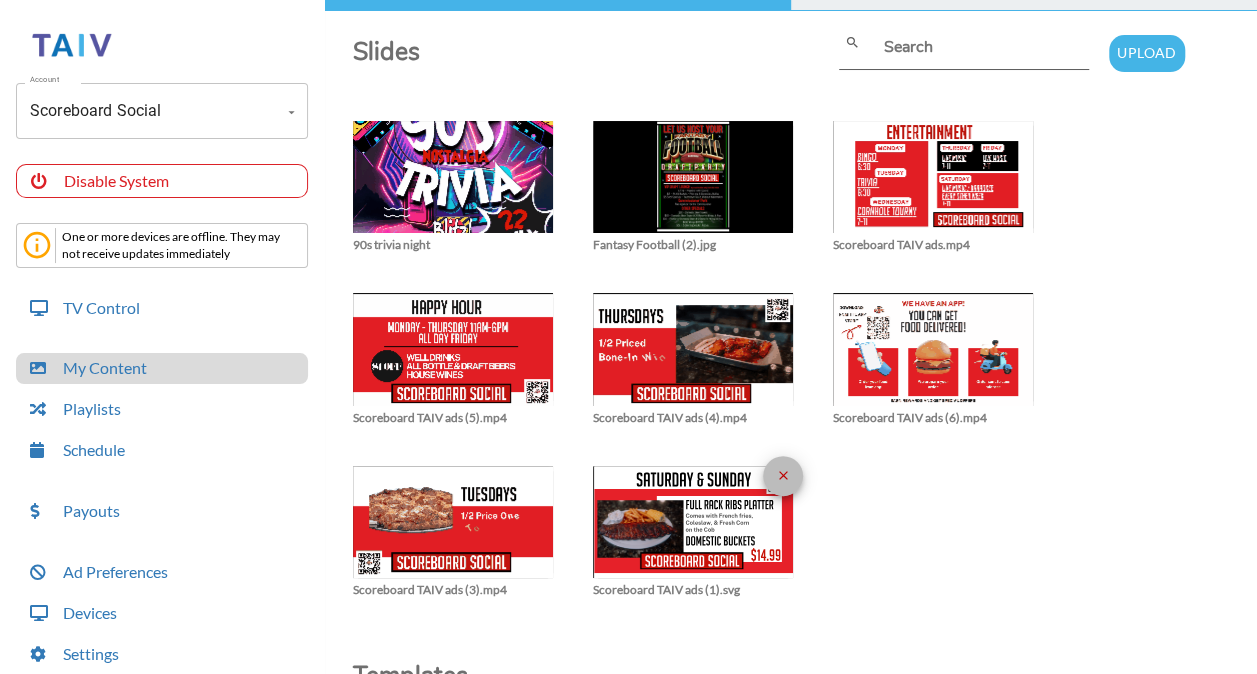click on "close" at bounding box center [783, 475] 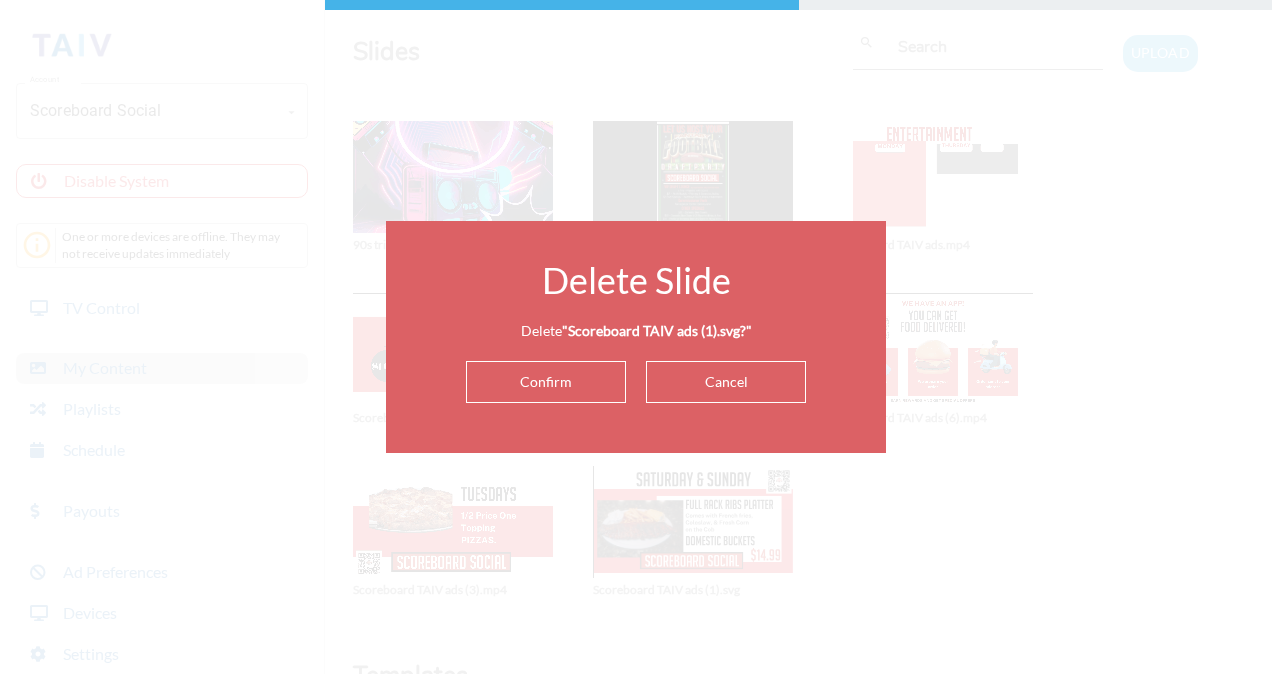 click on "Confirm" at bounding box center [546, 382] 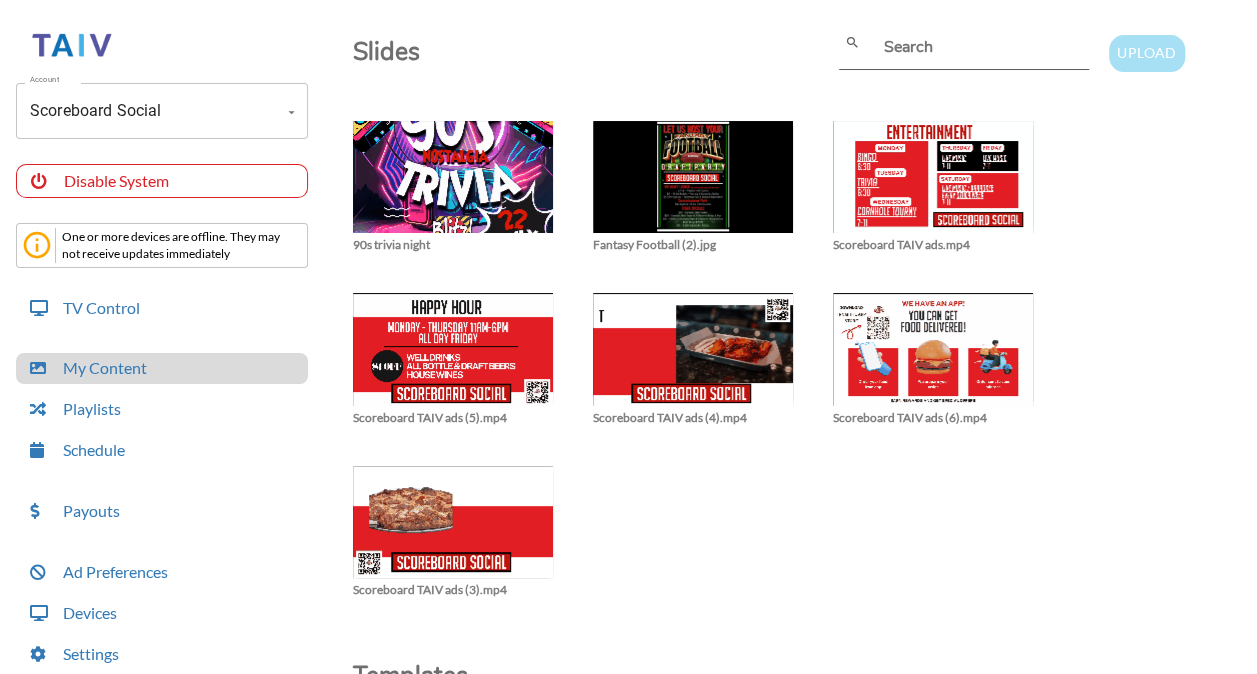 click on "Upload" at bounding box center (1146, 53) 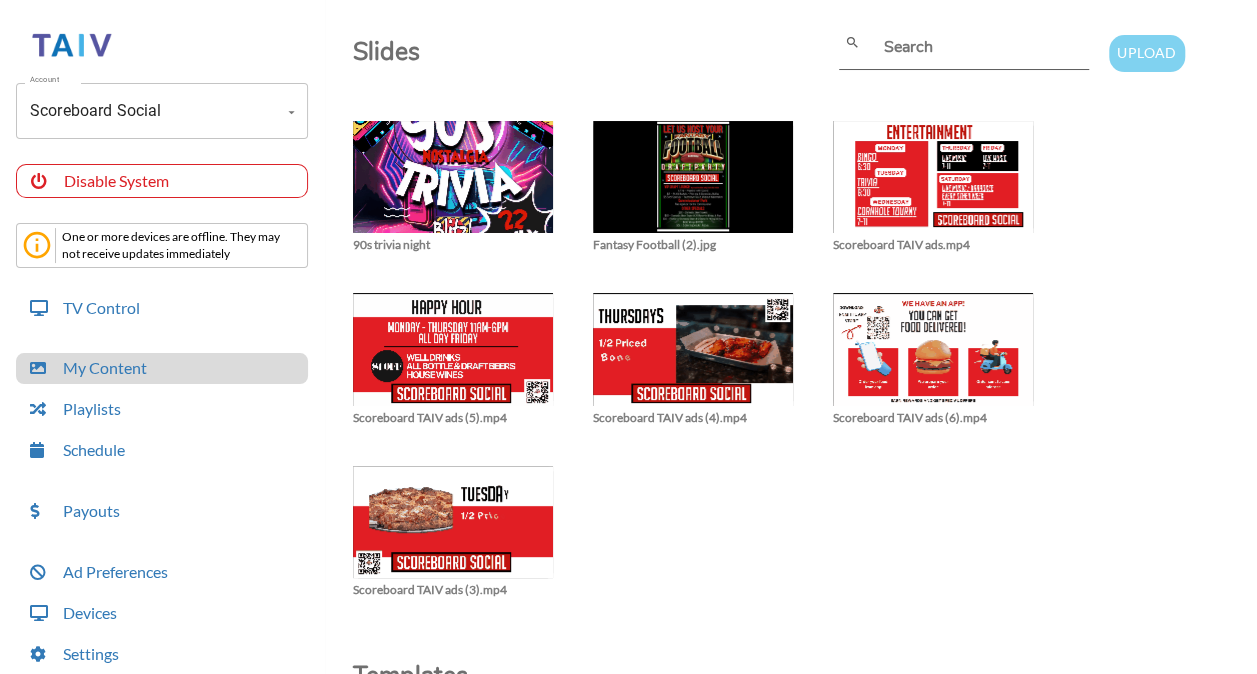 type on "C:\fakepath\Scoreboard TAIV ads (7).mp4" 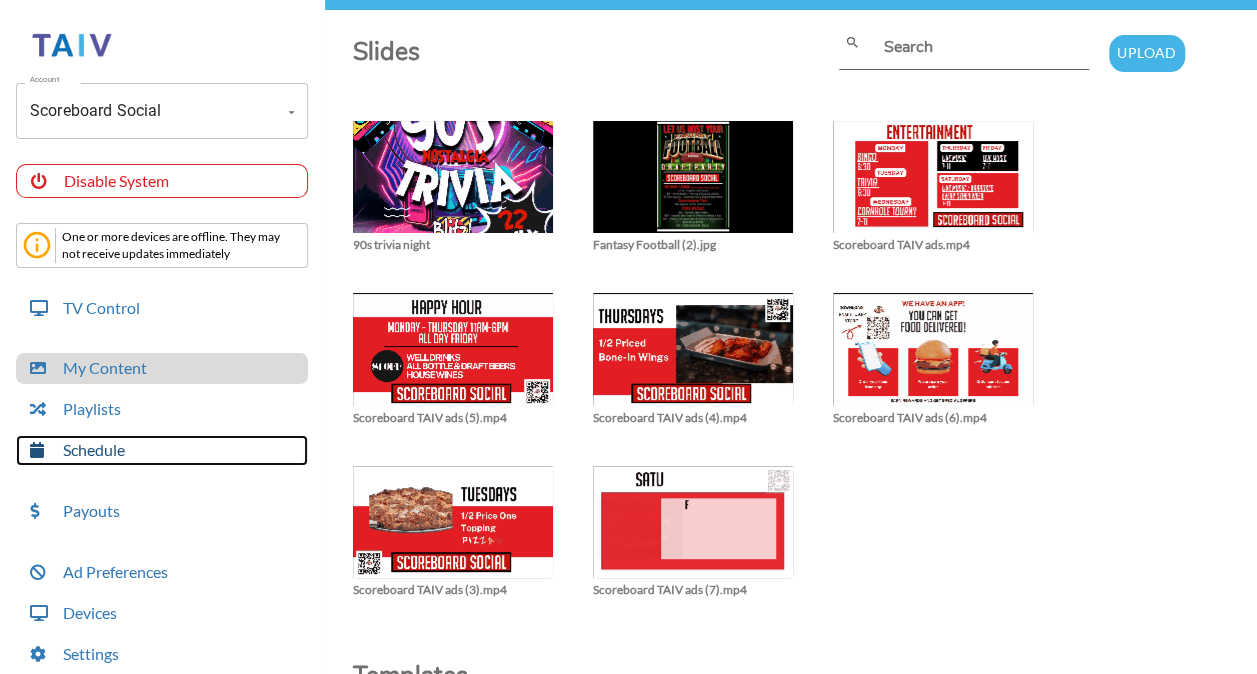 click on "Schedule" at bounding box center [162, 450] 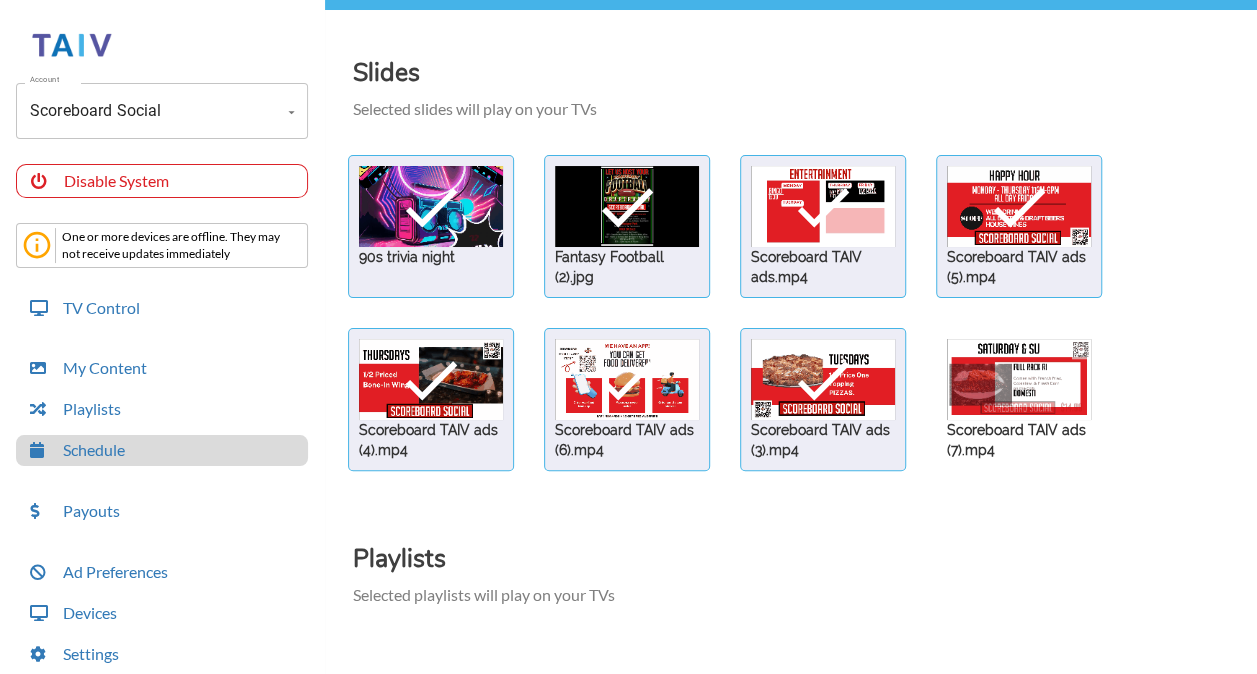 click at bounding box center [431, 206] 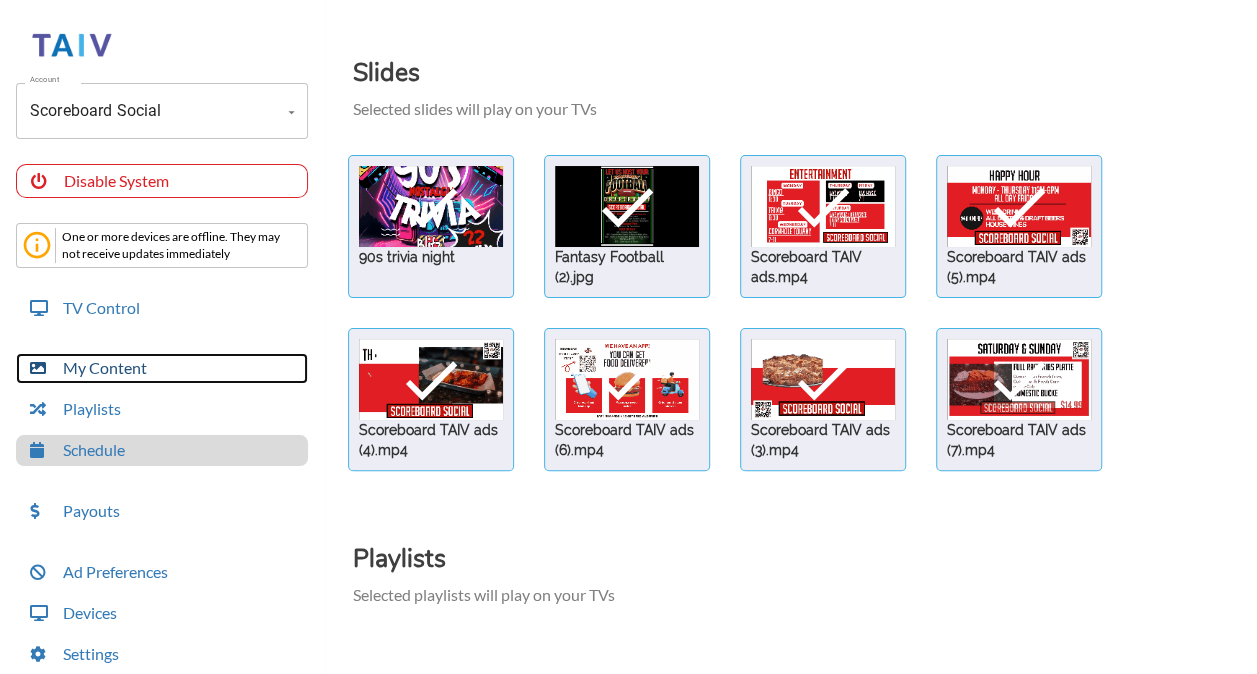 click on "My Content" at bounding box center [162, 368] 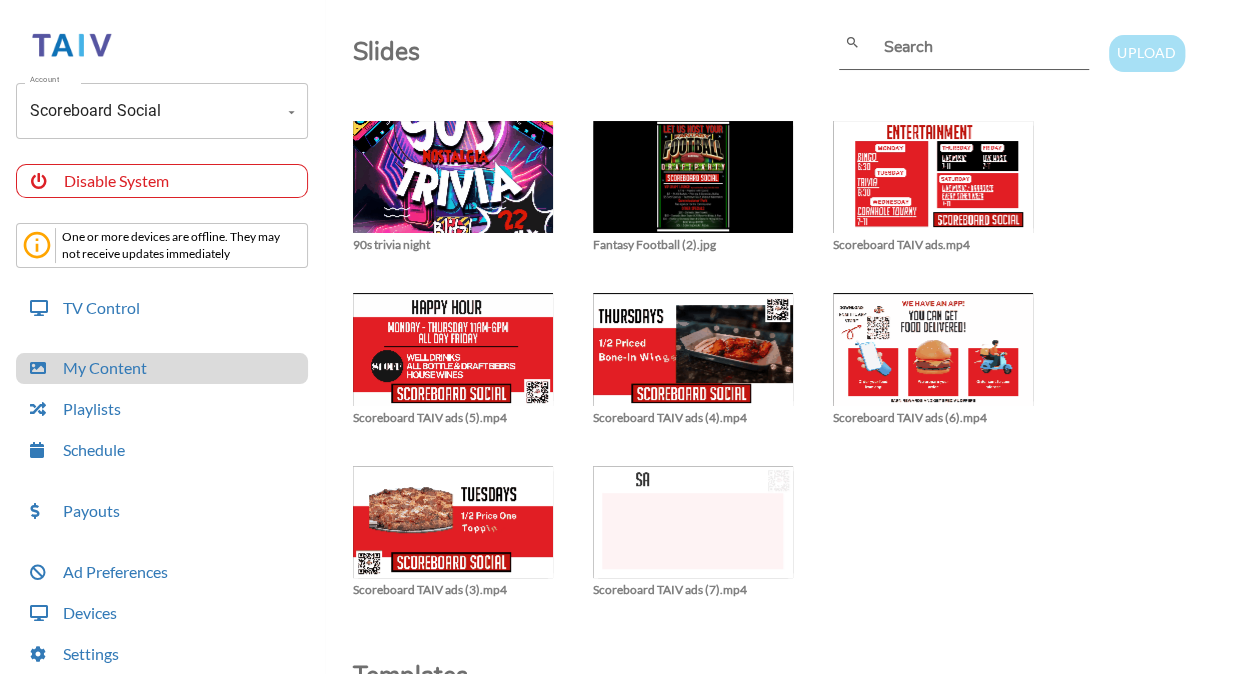click on "Upload" at bounding box center (1146, 53) 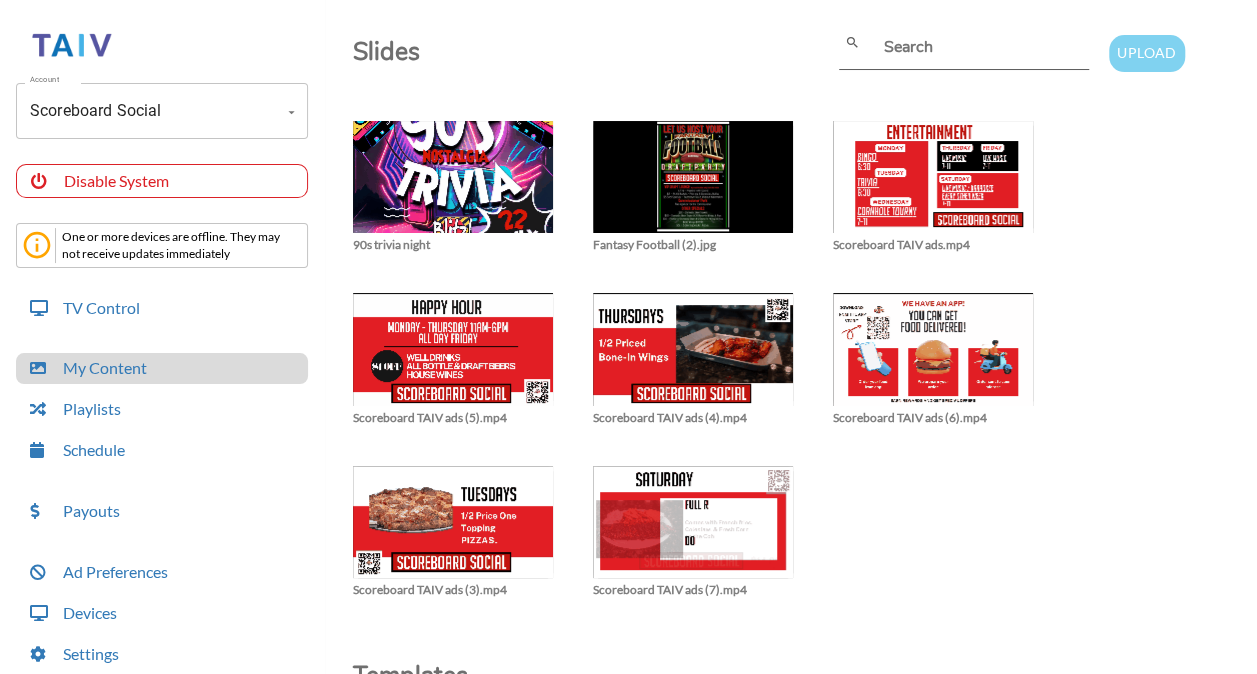type on "C:\fakepath\Scoreboard TAIV ads (8).mp4" 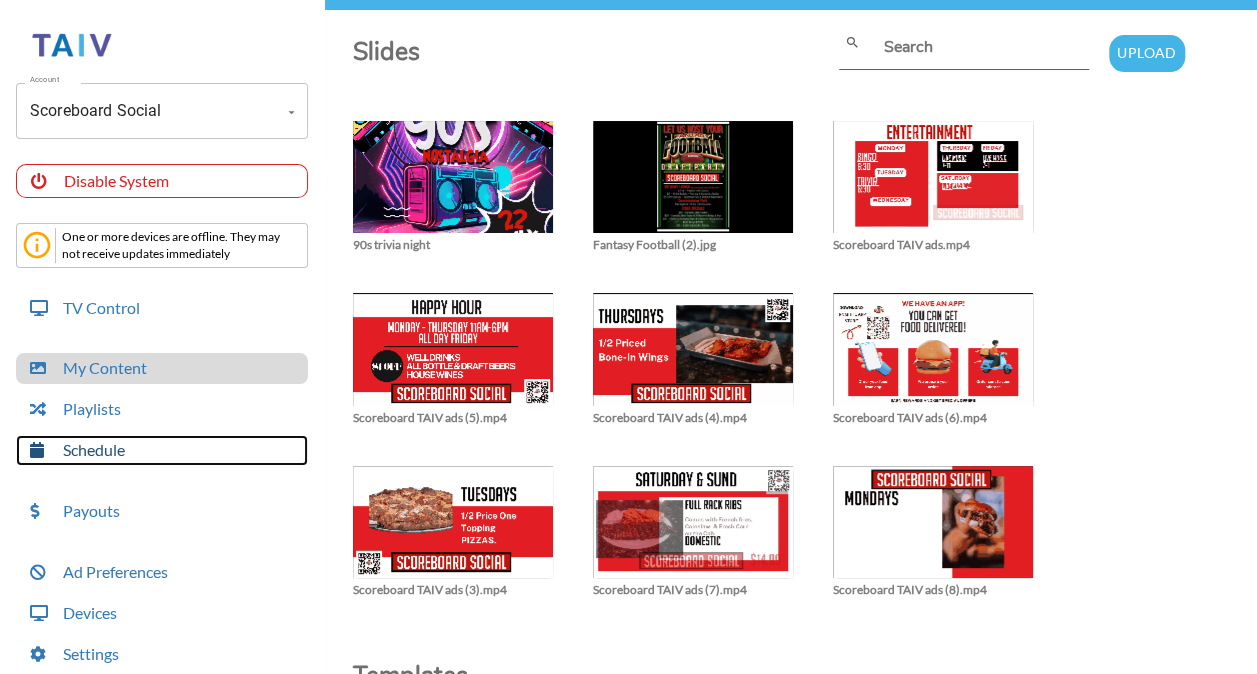 click on "Schedule" at bounding box center [162, 450] 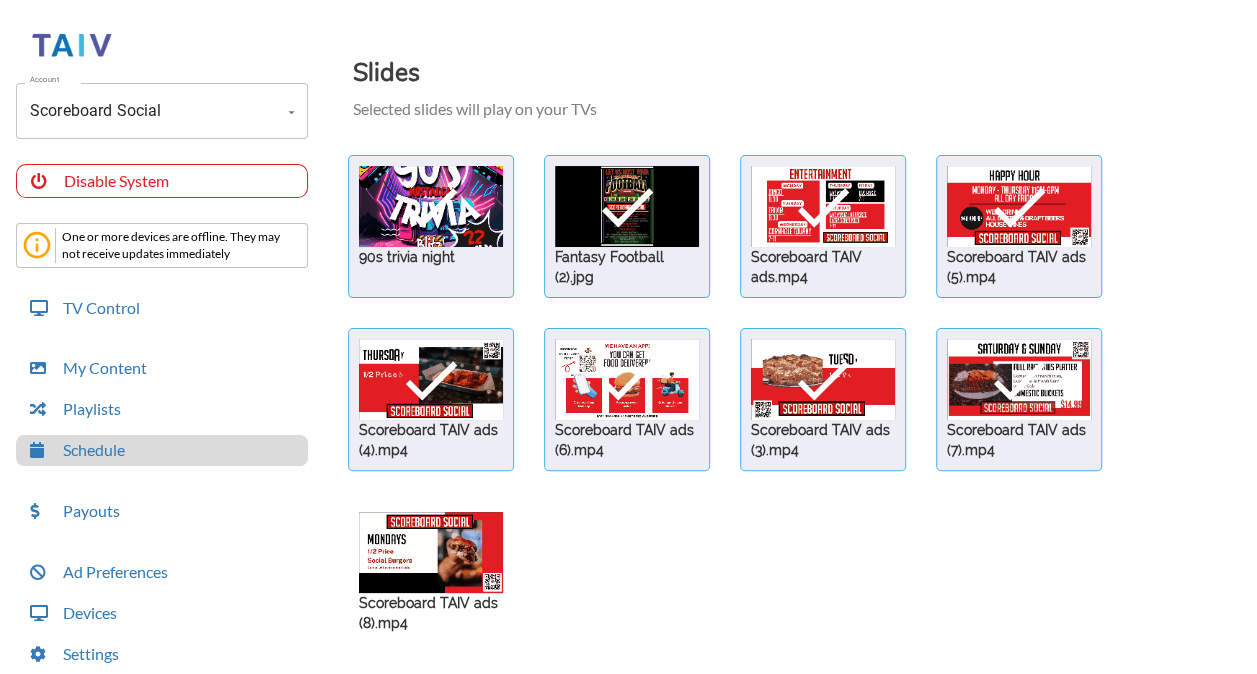 click at bounding box center (431, 206) 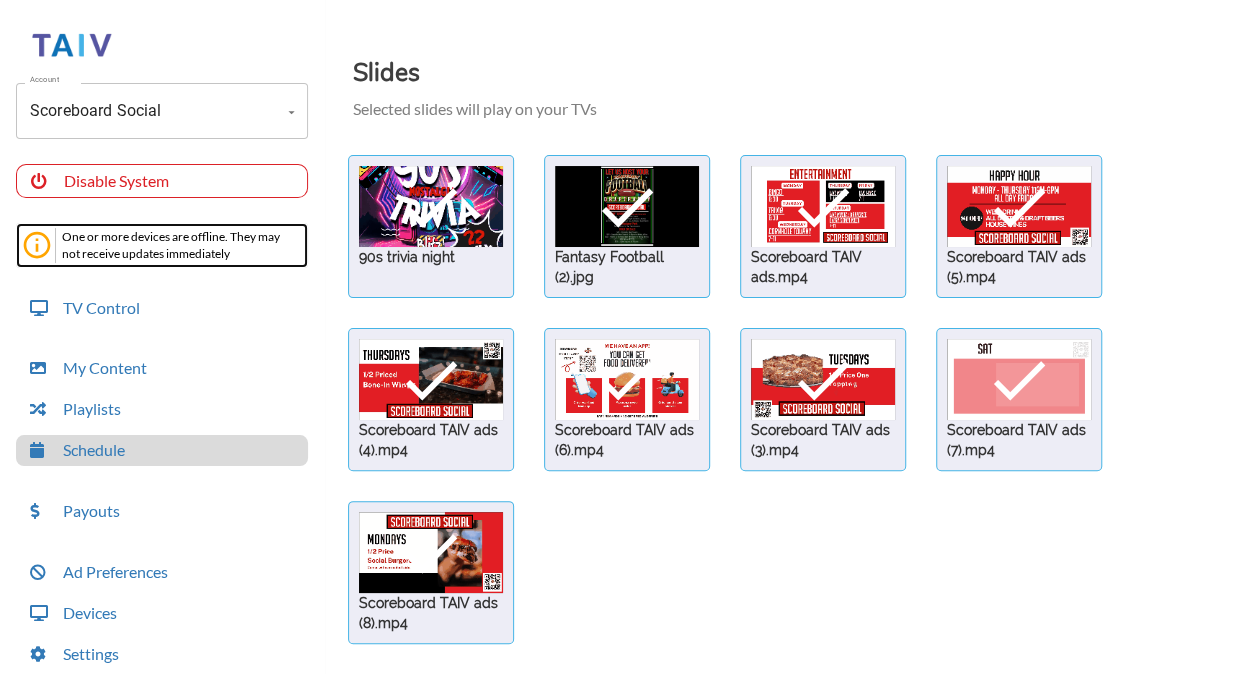 click on "One or more devices are offline. They may not receive updates immediately" at bounding box center [179, 245] 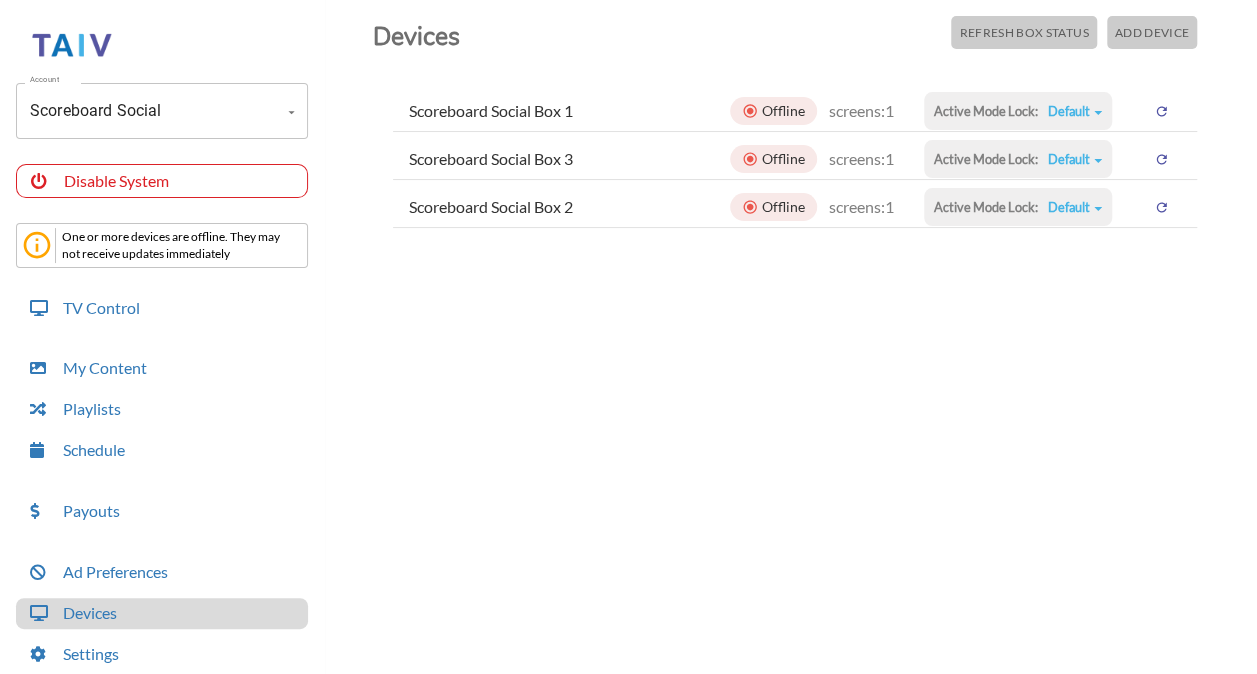 click at bounding box center [1161, 111] 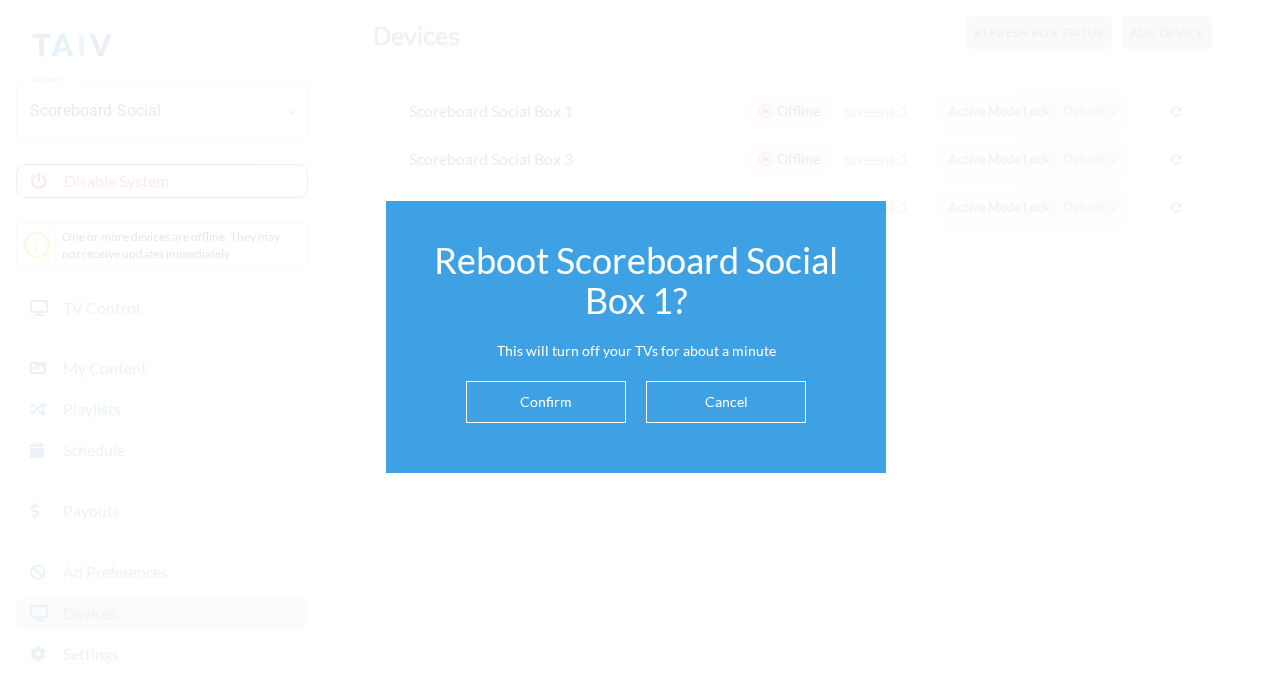 click on "Confirm" at bounding box center [546, 402] 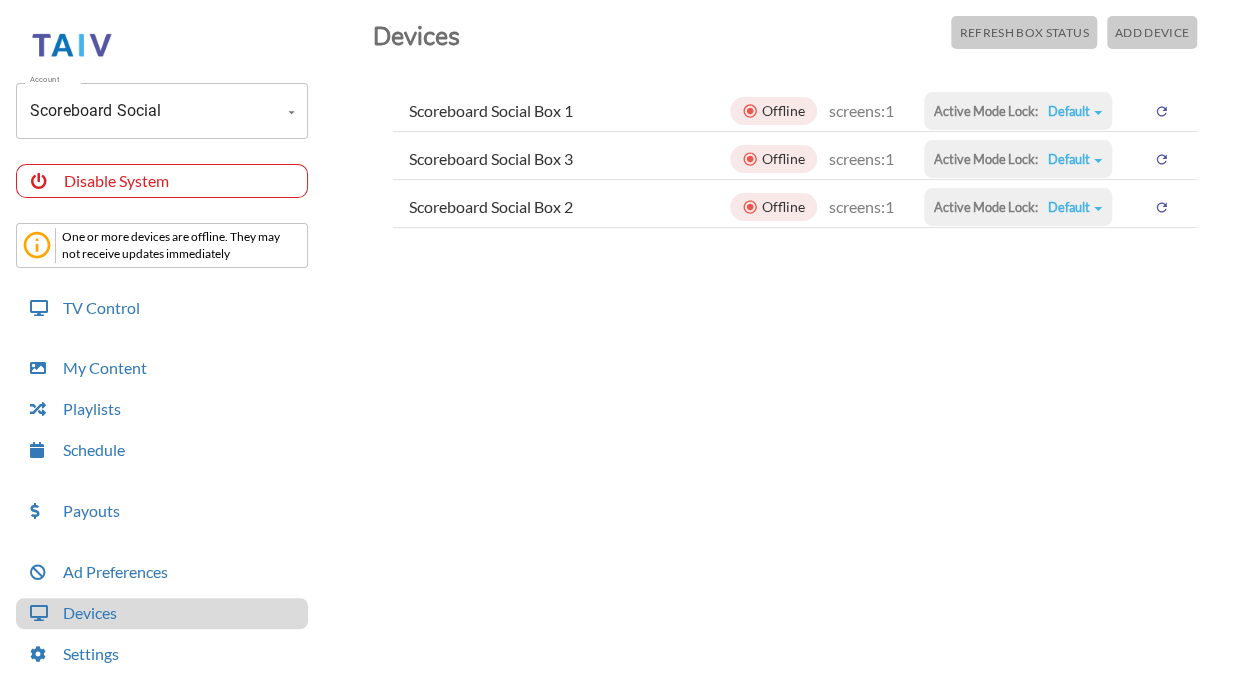 click at bounding box center [1161, 111] 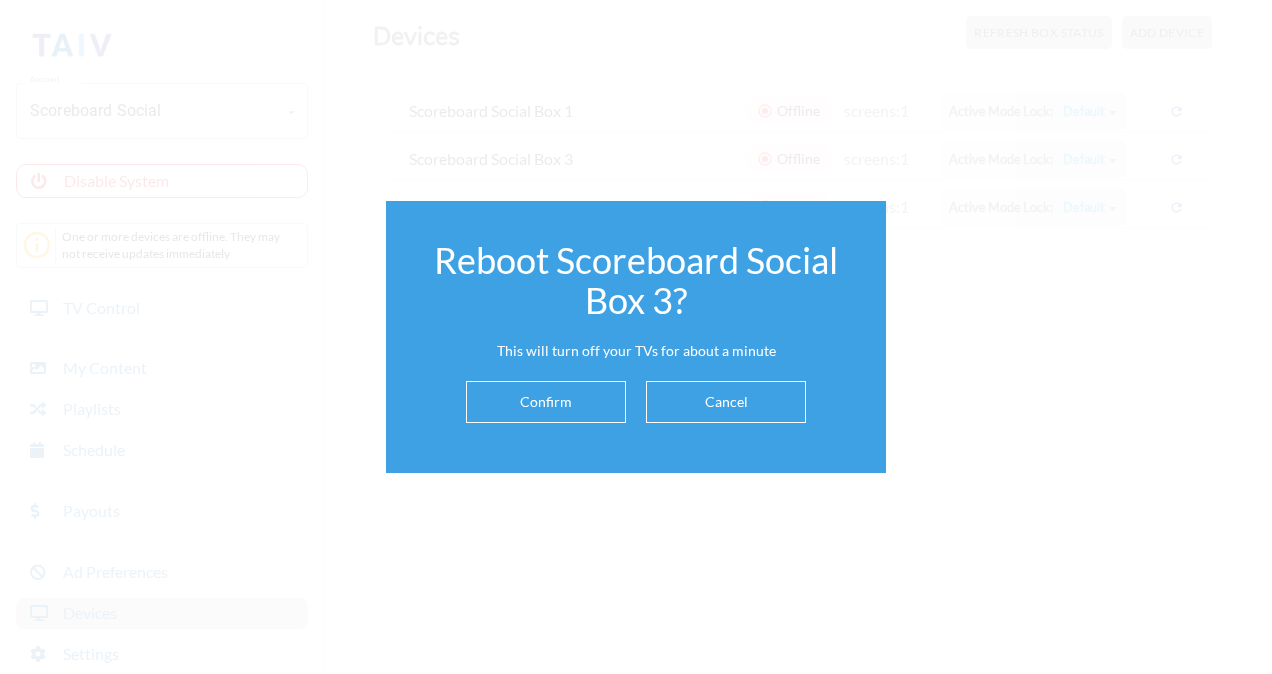 click on "Confirm" at bounding box center [546, 402] 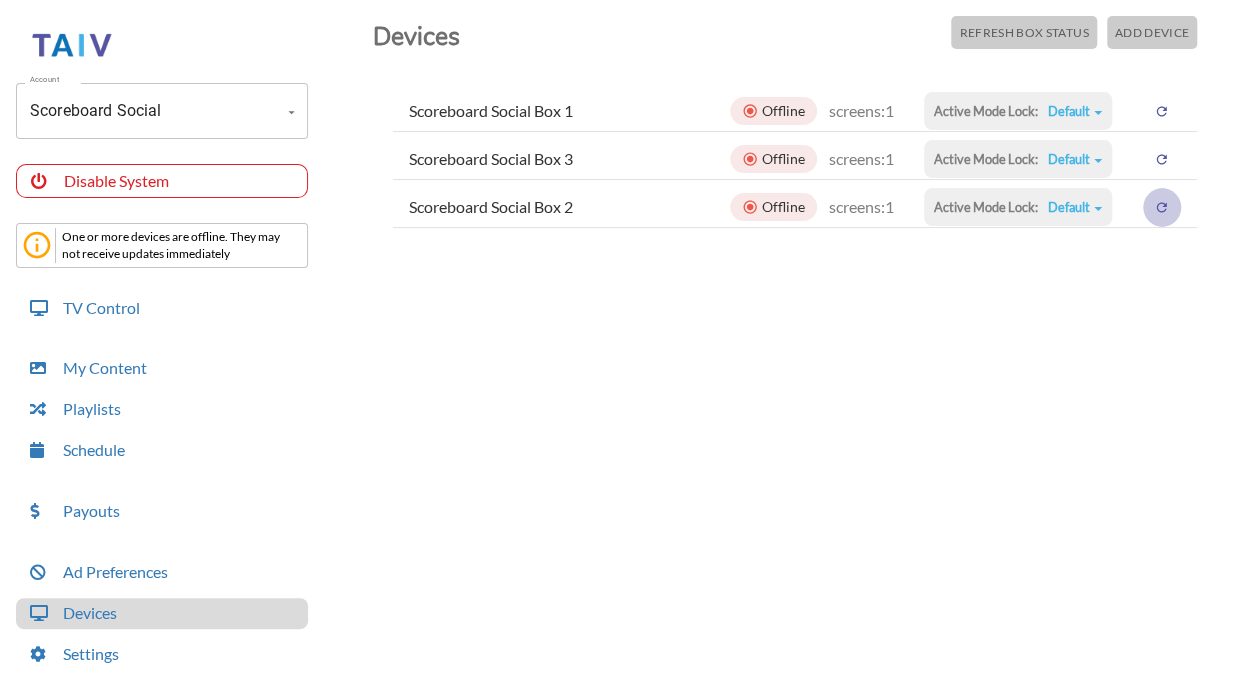 click at bounding box center (1161, 111) 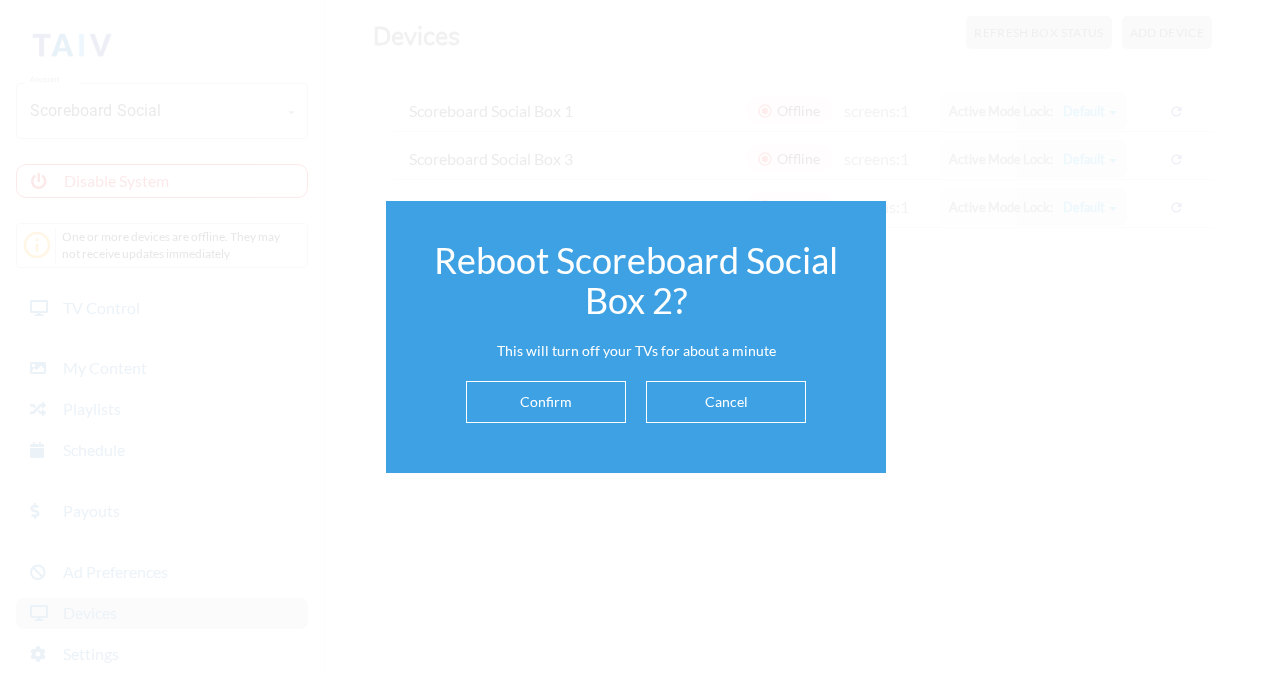 click on "Confirm" at bounding box center (546, 402) 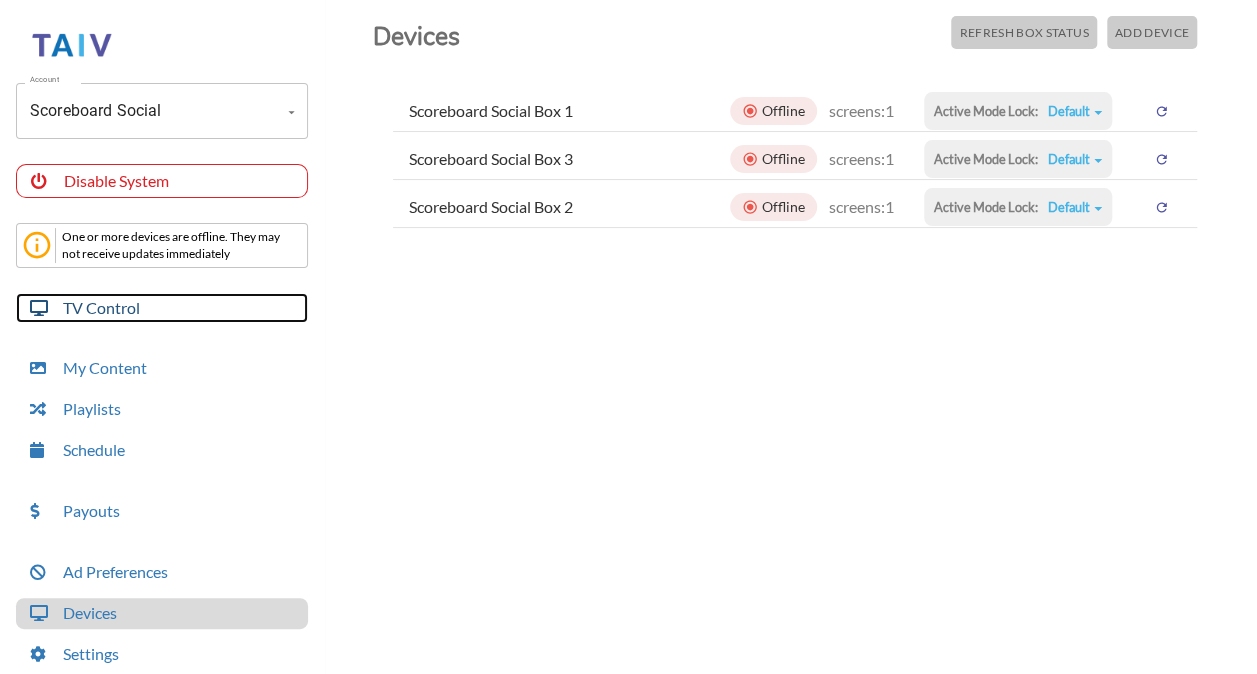 click on "TV Control" at bounding box center [162, 308] 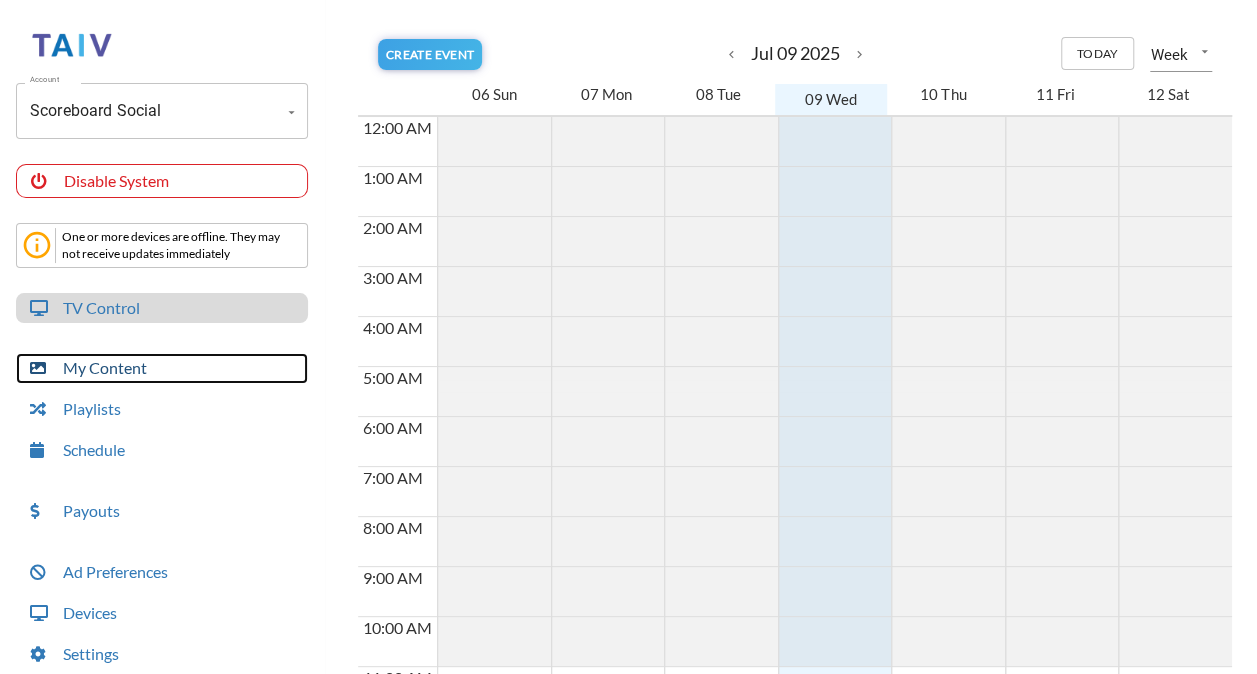 click on "My Content" at bounding box center (162, 368) 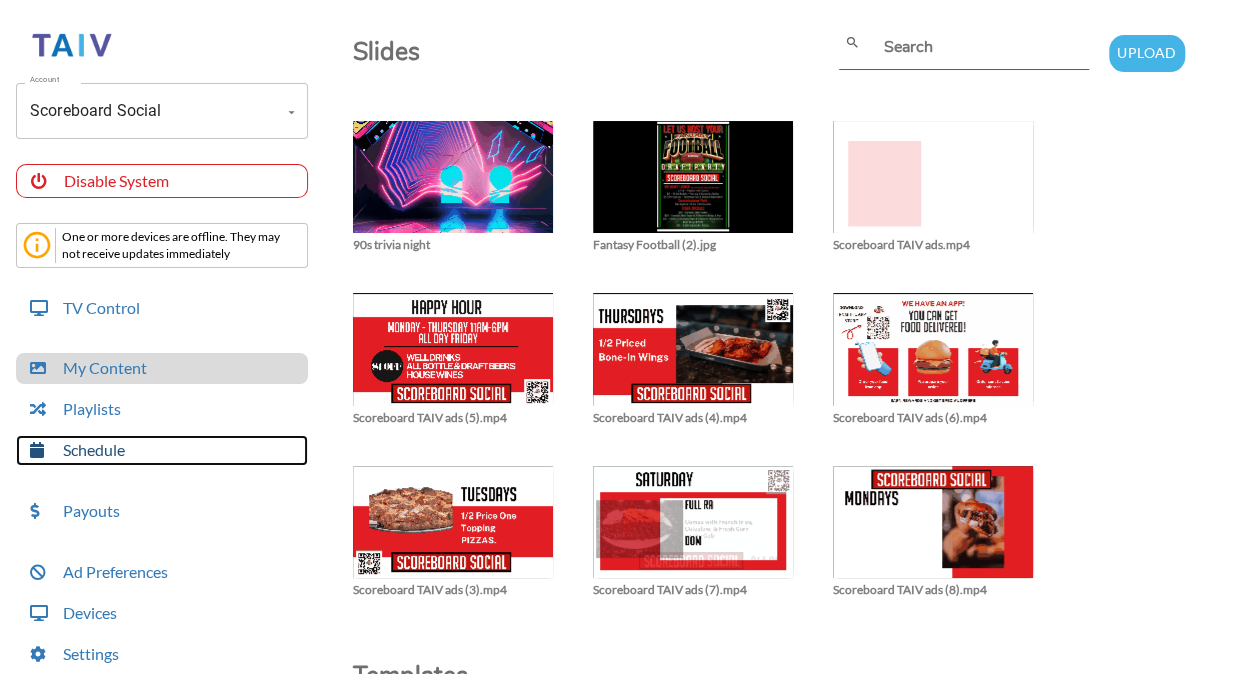 click on "Schedule" at bounding box center [162, 450] 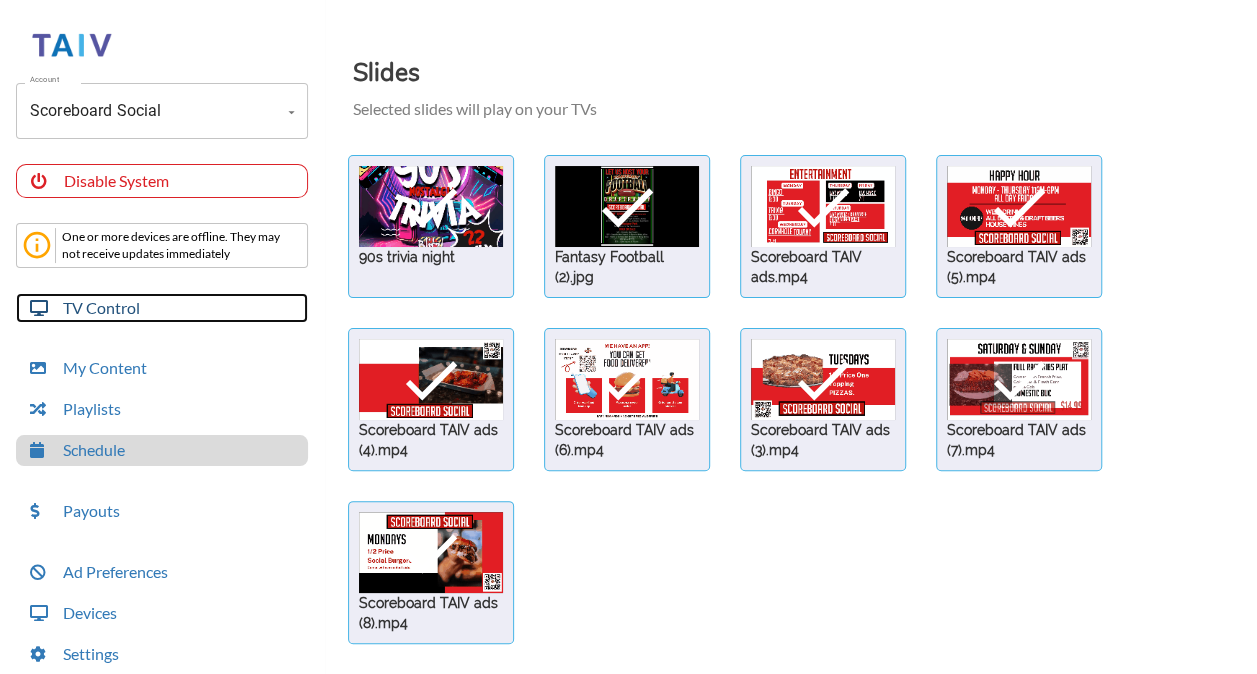 click on "TV Control" at bounding box center [162, 308] 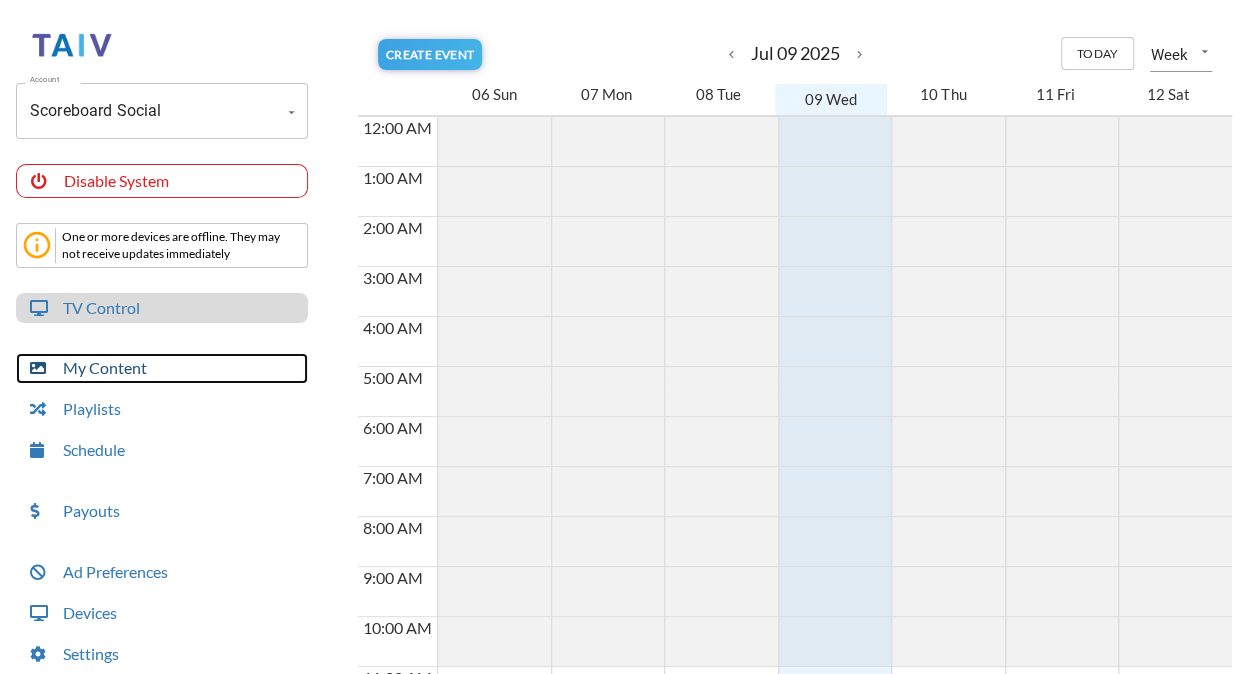 click on "My Content" at bounding box center [162, 368] 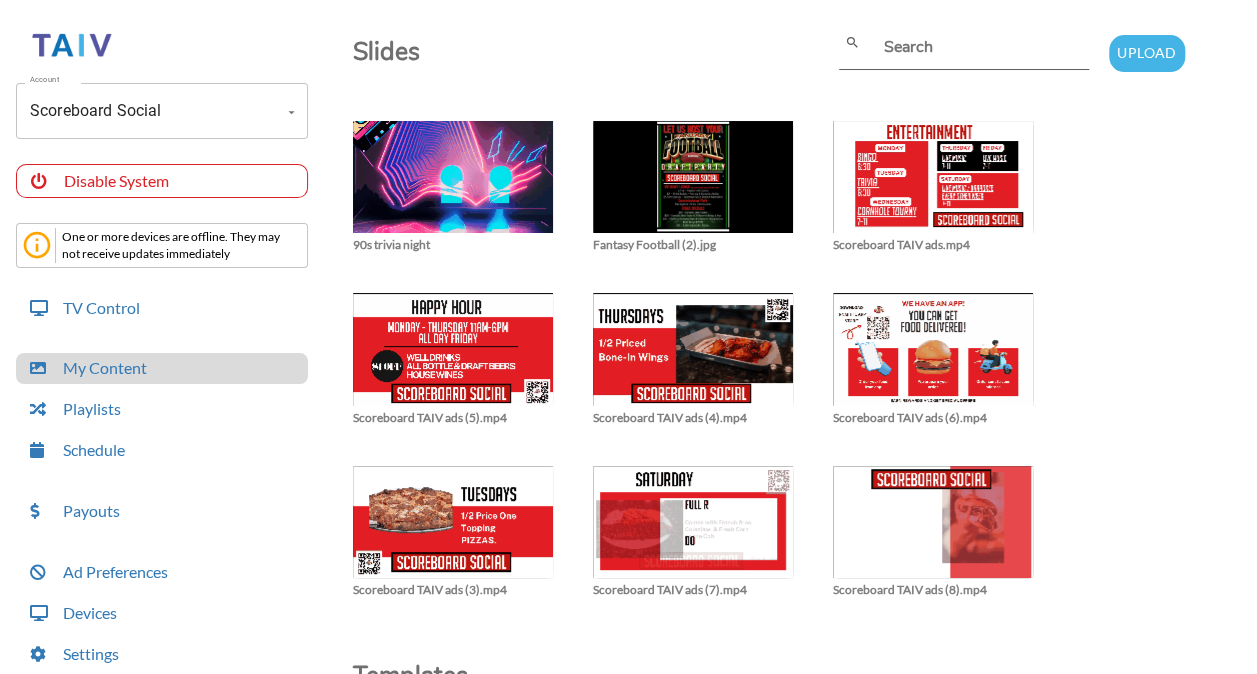 click on "Slides" at bounding box center (586, 58) 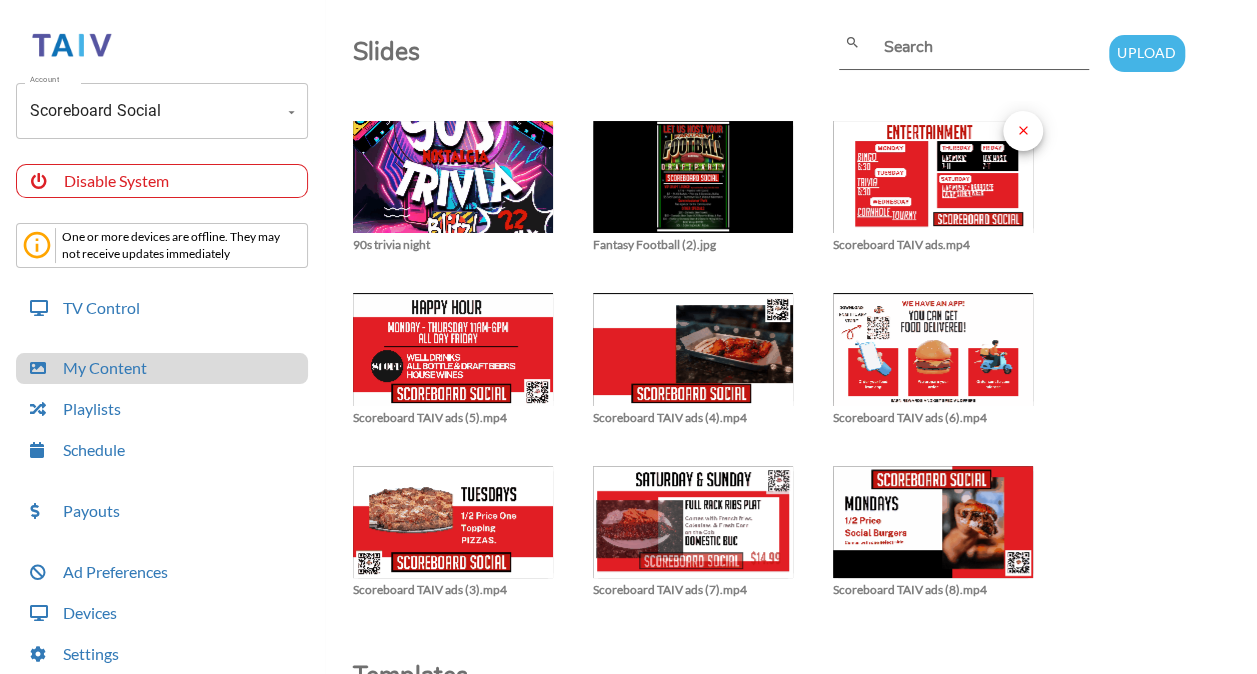 click on "close" at bounding box center (1023, 130) 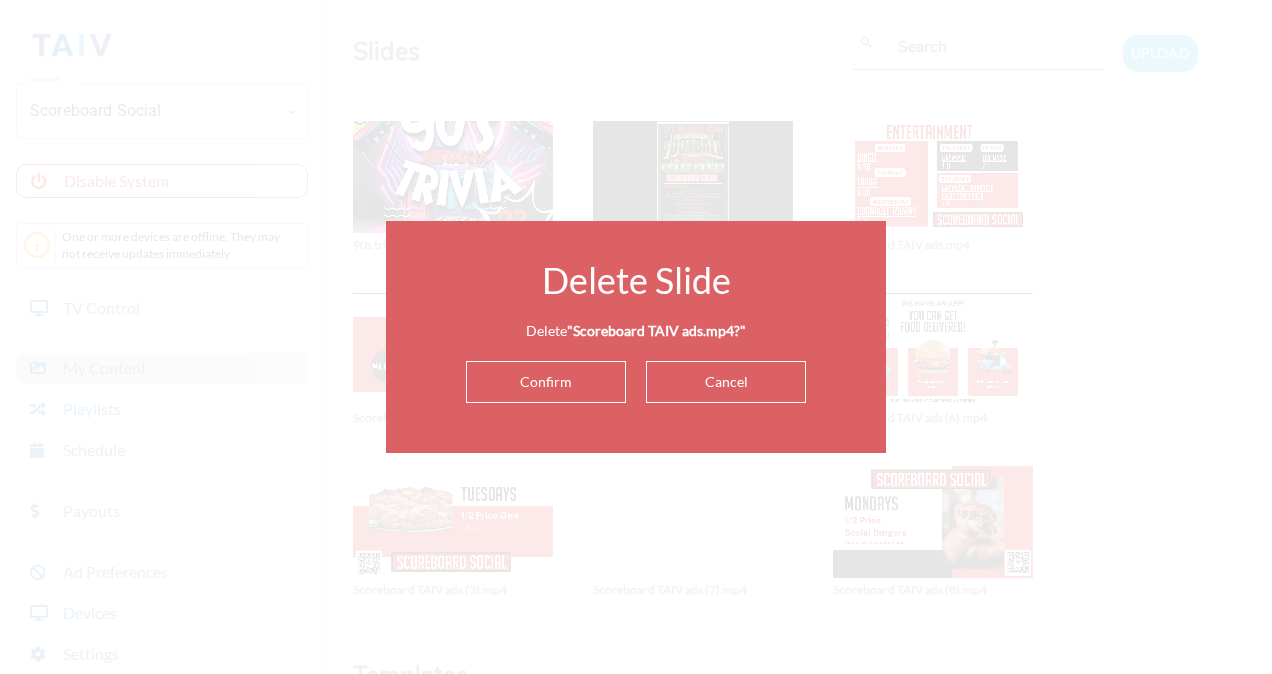 click on "Confirm" at bounding box center (546, 382) 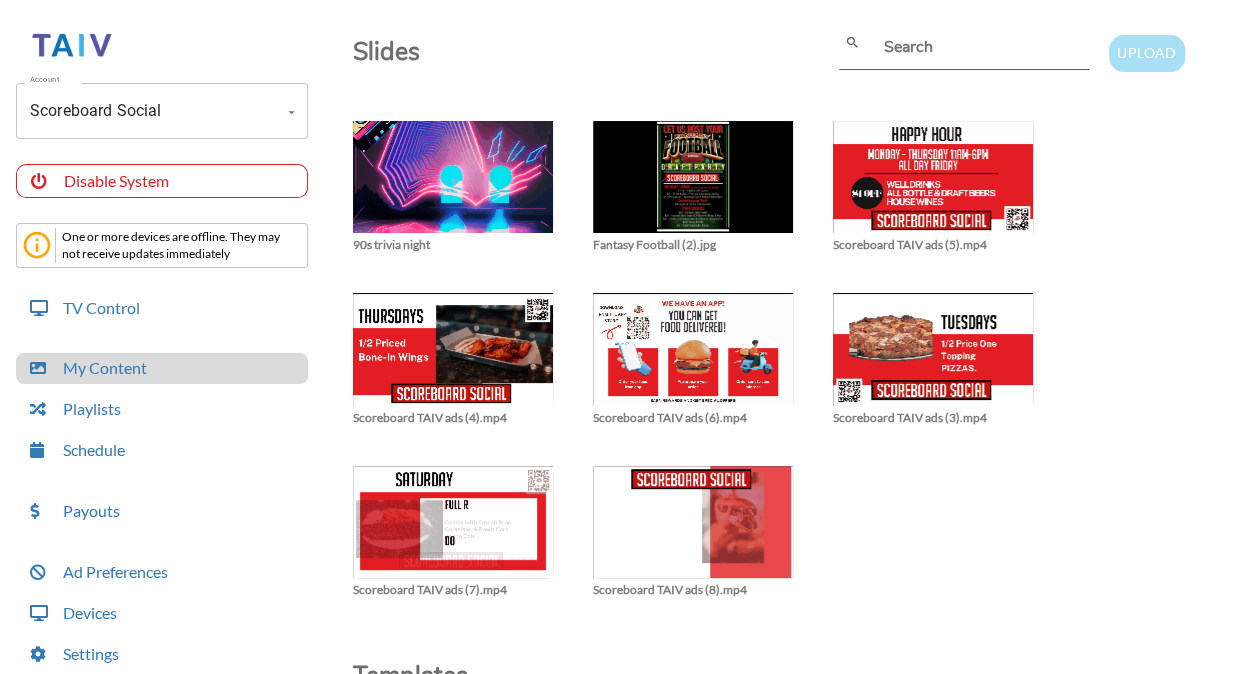 click on "Upload" at bounding box center (1146, 53) 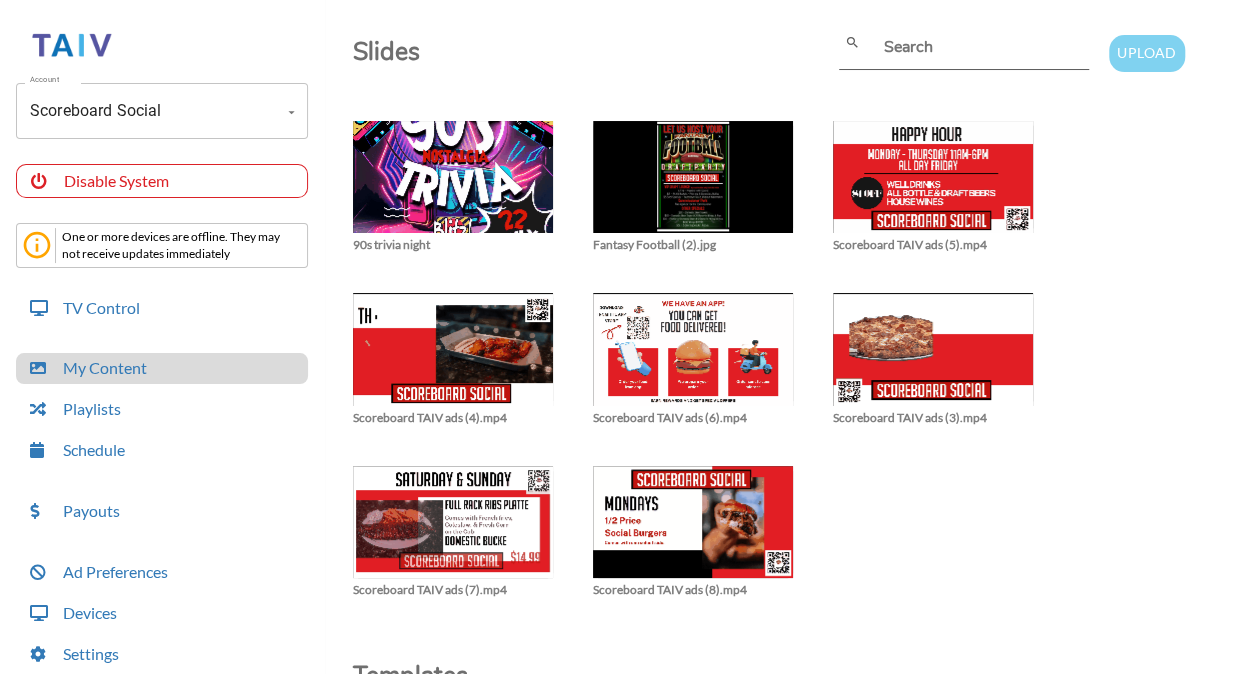 click on "Upload" at bounding box center (1146, 53) 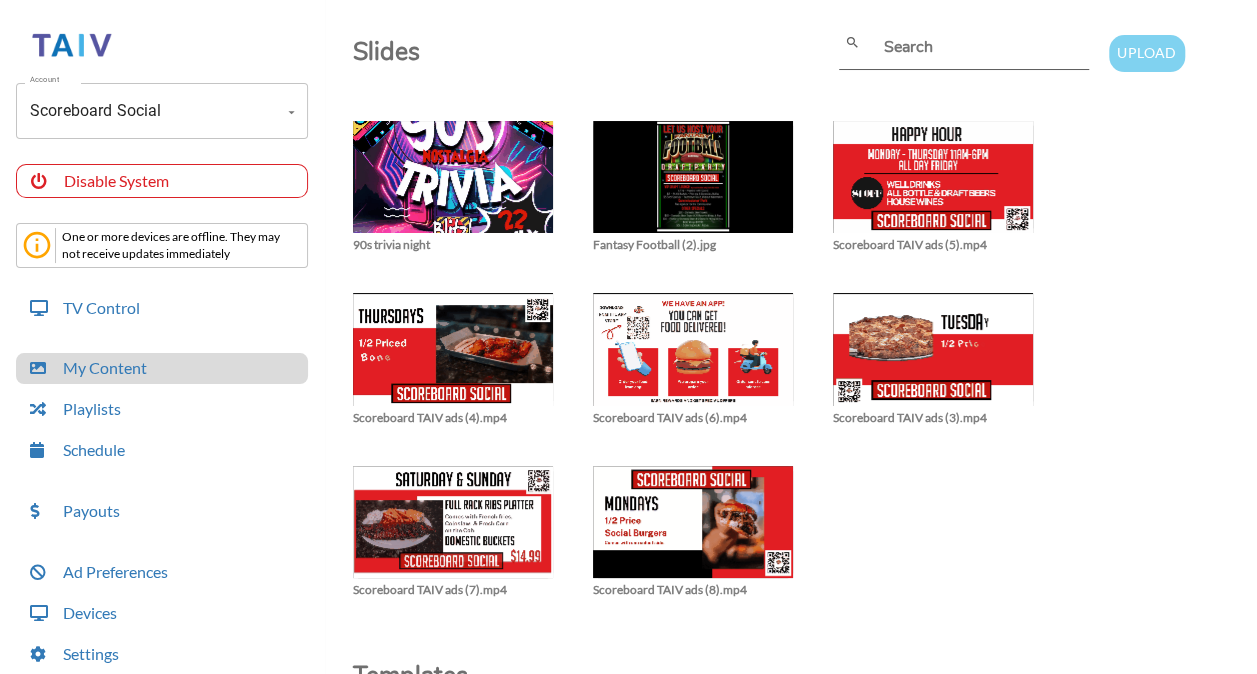 type on "C:\fakepath\Scoreboard TAIV ads (9).mp4" 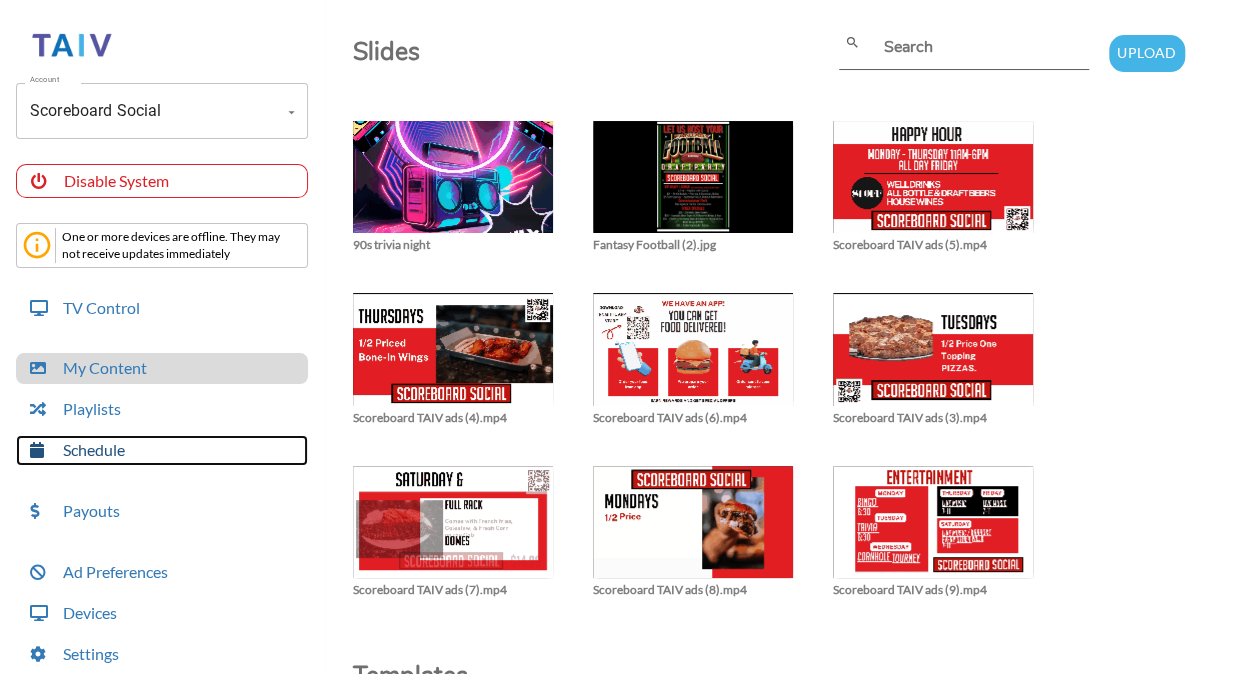 click on "Schedule" at bounding box center [162, 450] 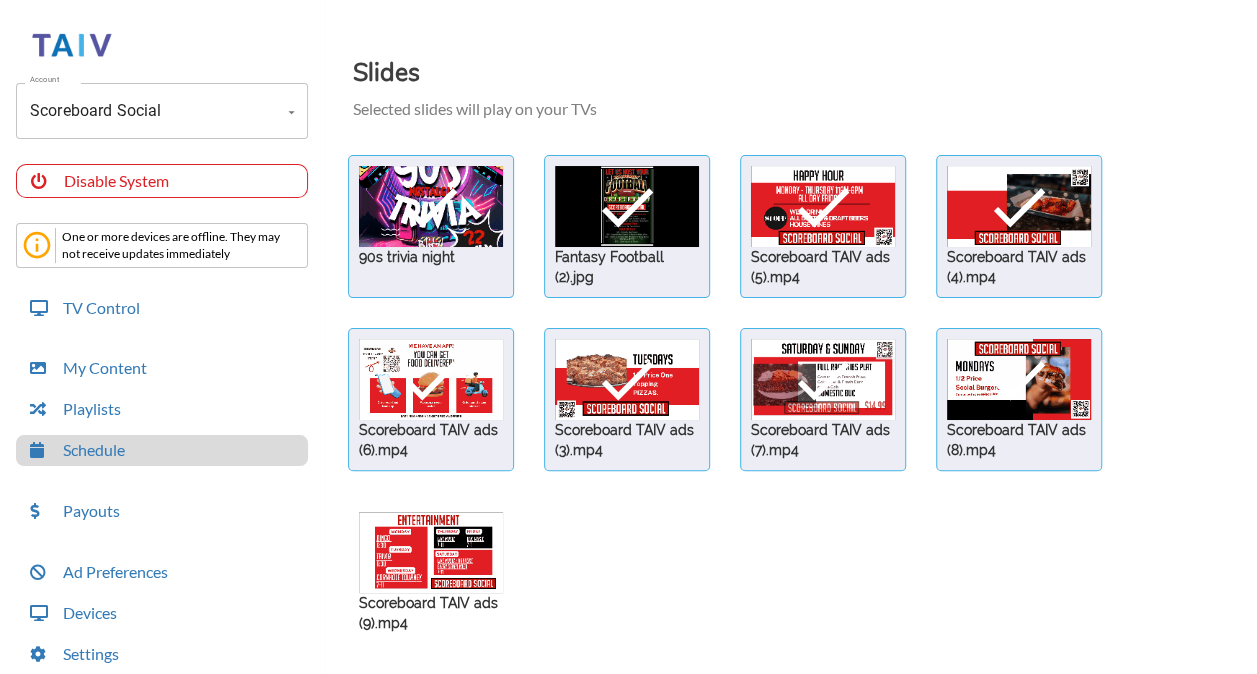 click at bounding box center (431, 206) 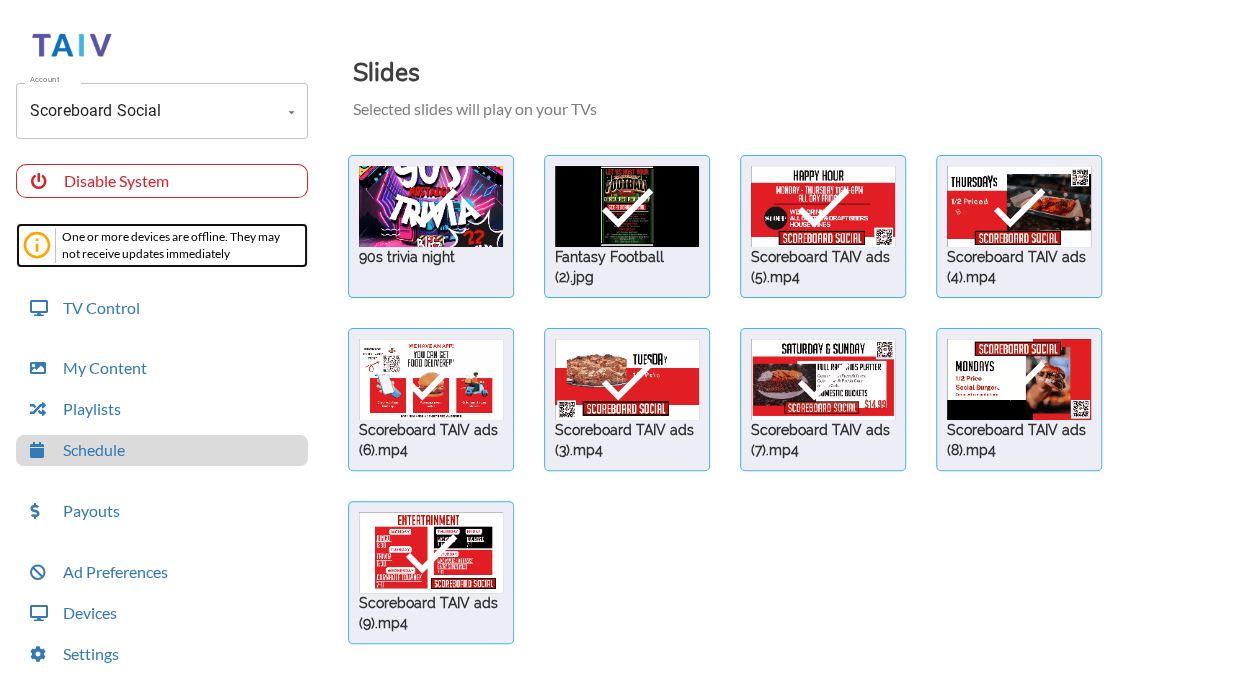 click on "One or more devices are offline. They may not receive updates immediately" at bounding box center [179, 245] 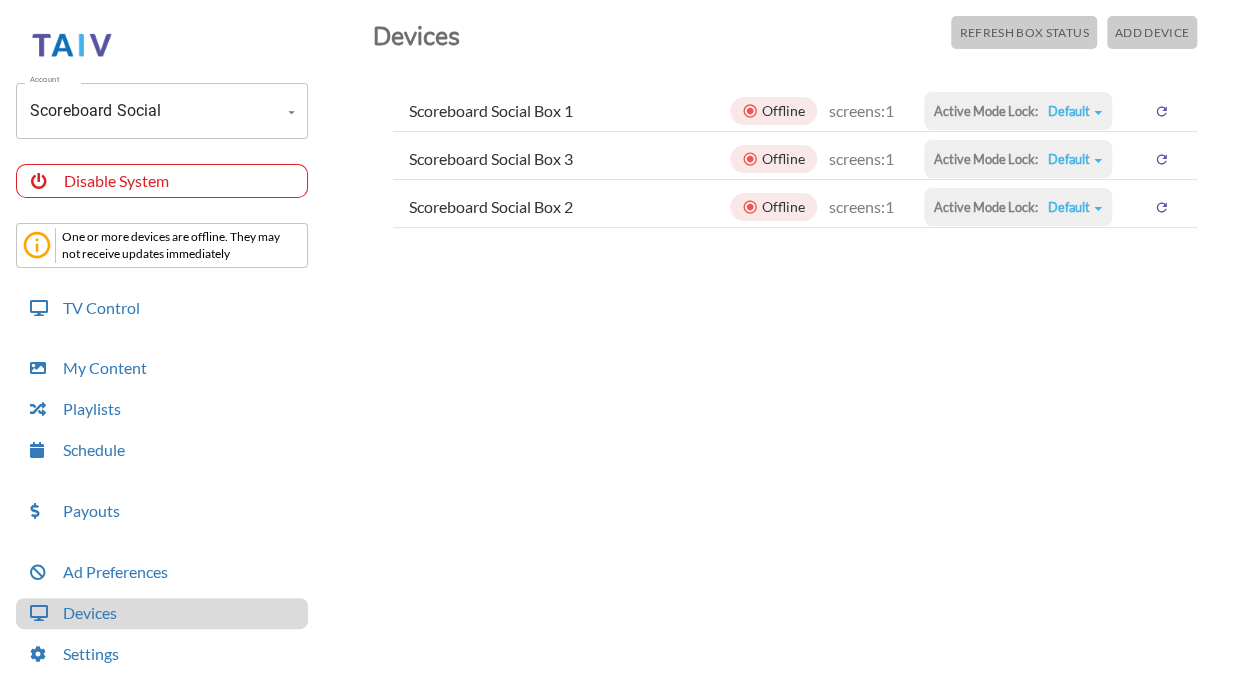 click on "Offline" at bounding box center [773, 111] 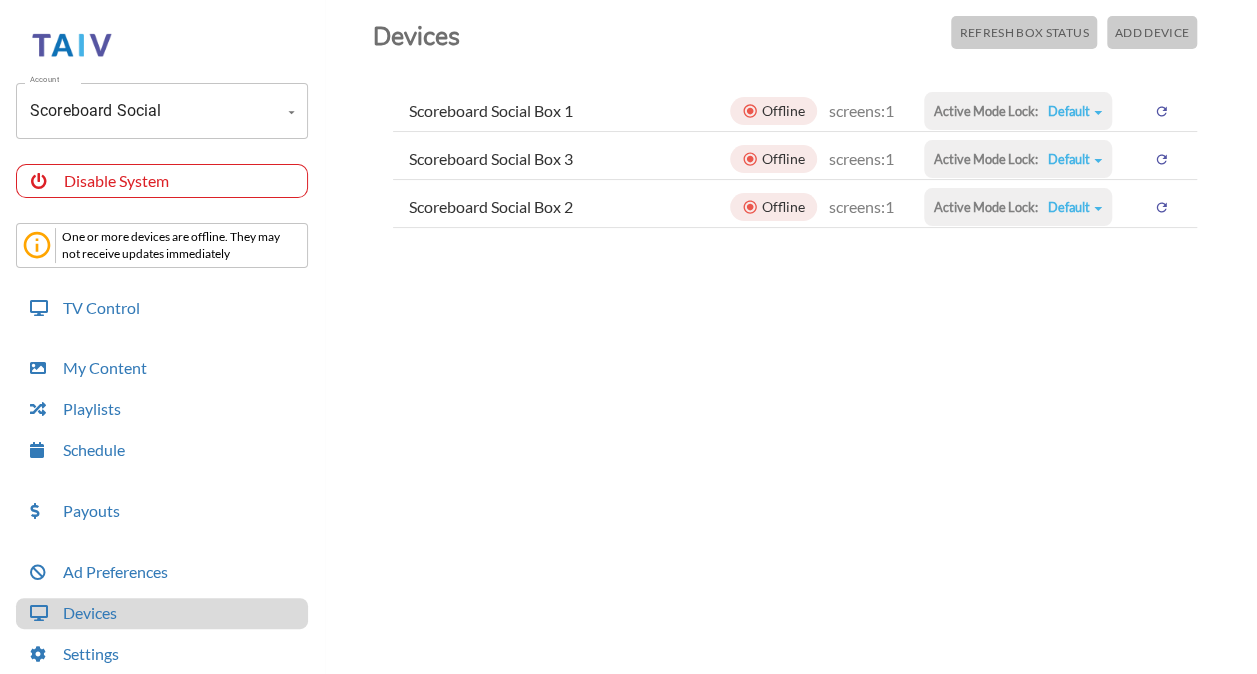 click at bounding box center (1161, 111) 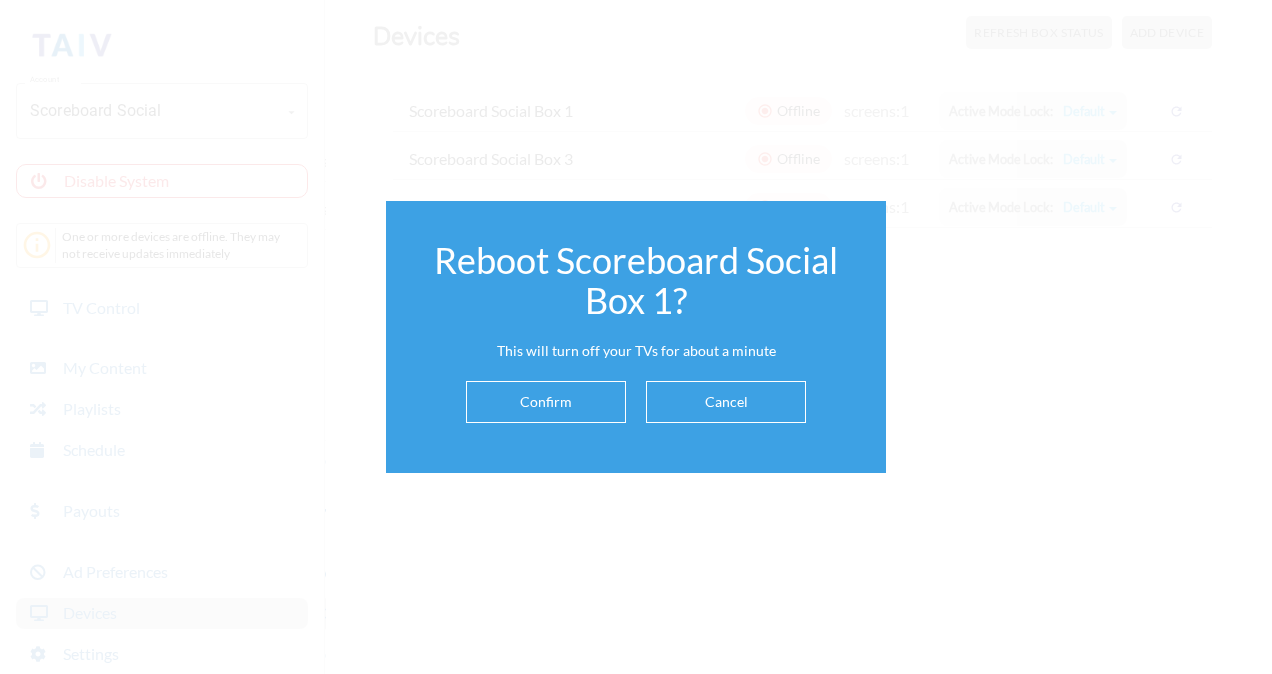 type 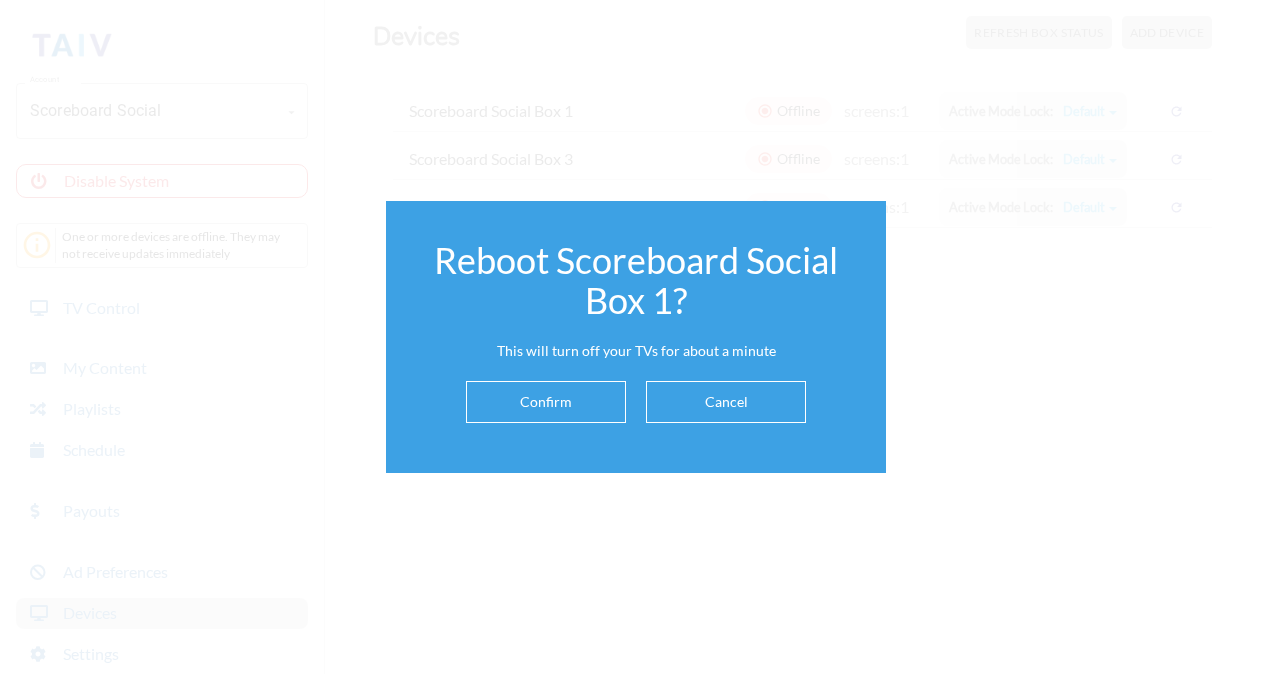 click at bounding box center (1176, 111) 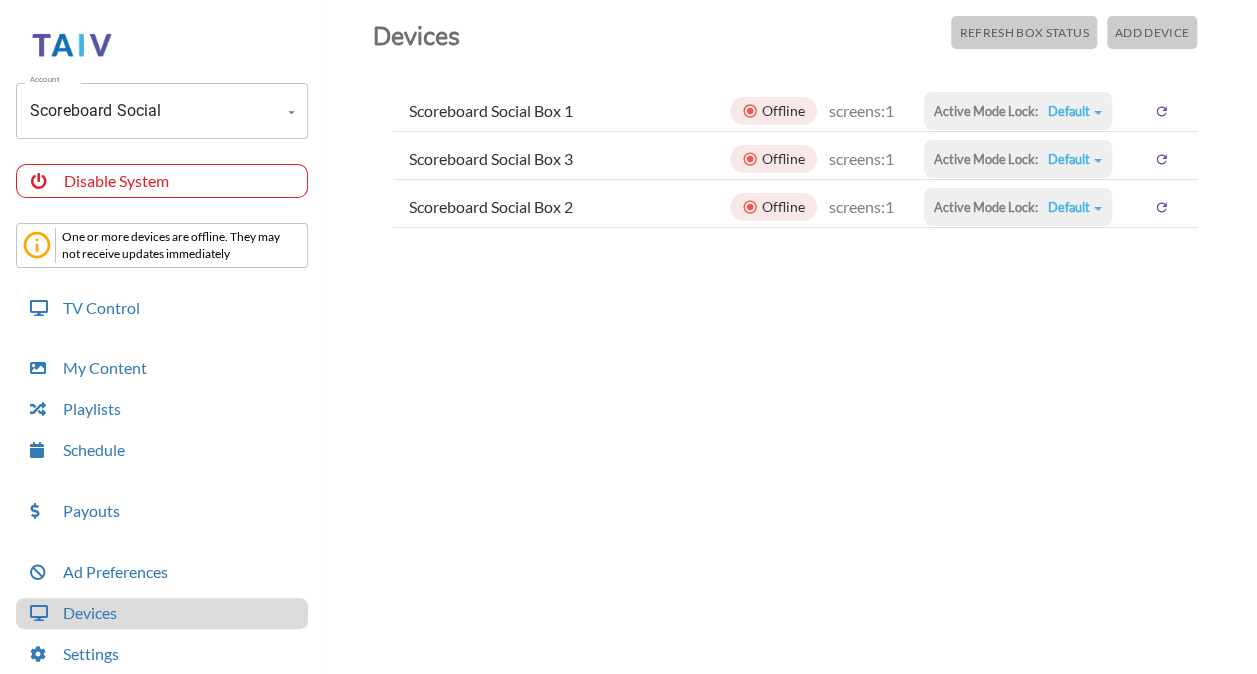click at bounding box center [1161, 111] 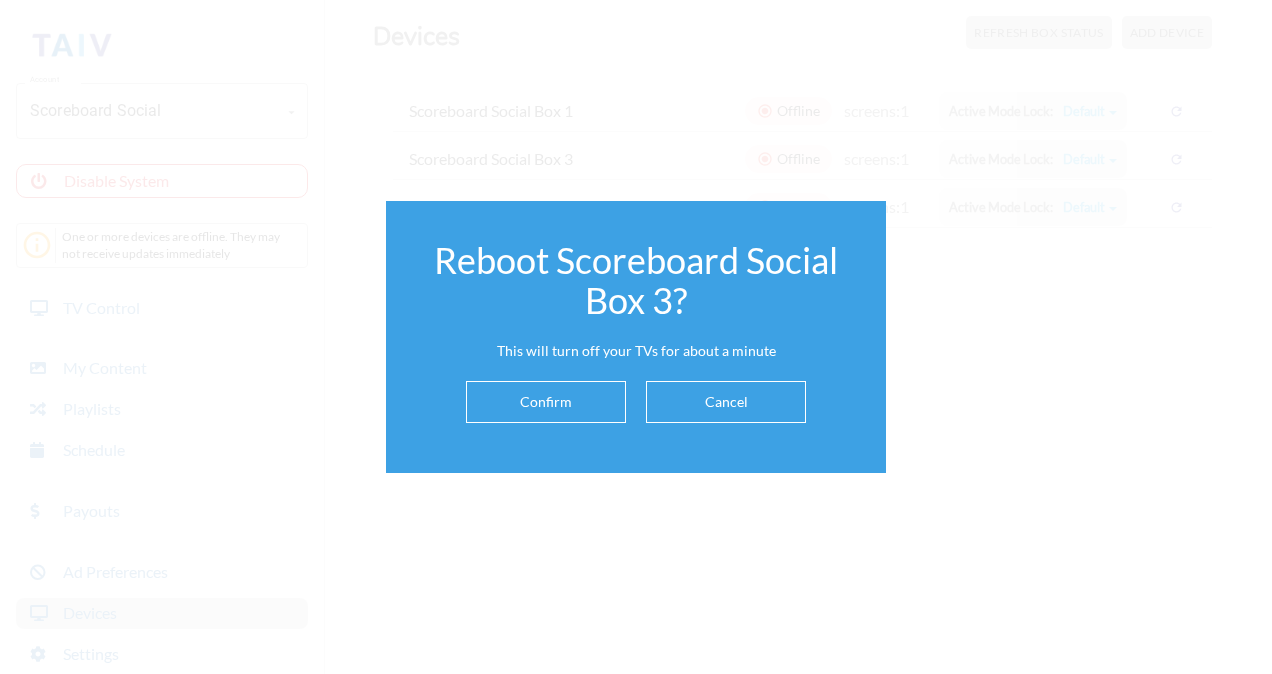 click on "Confirm" at bounding box center (546, 402) 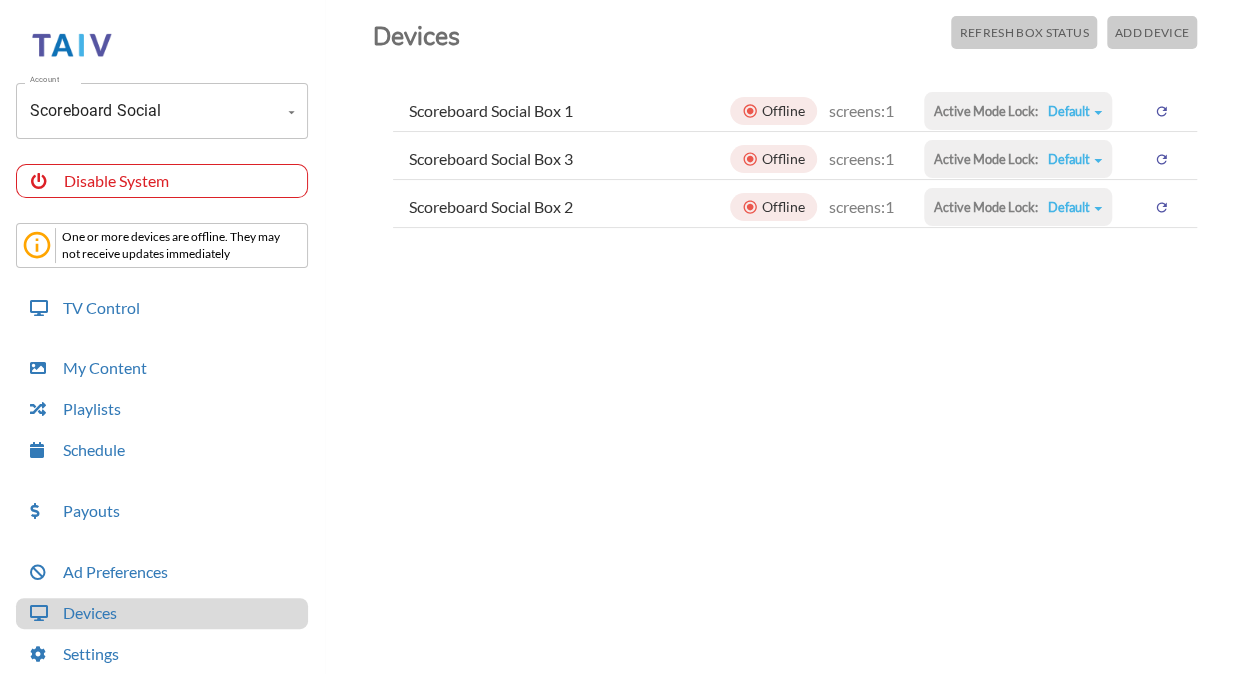 click at bounding box center (1161, 111) 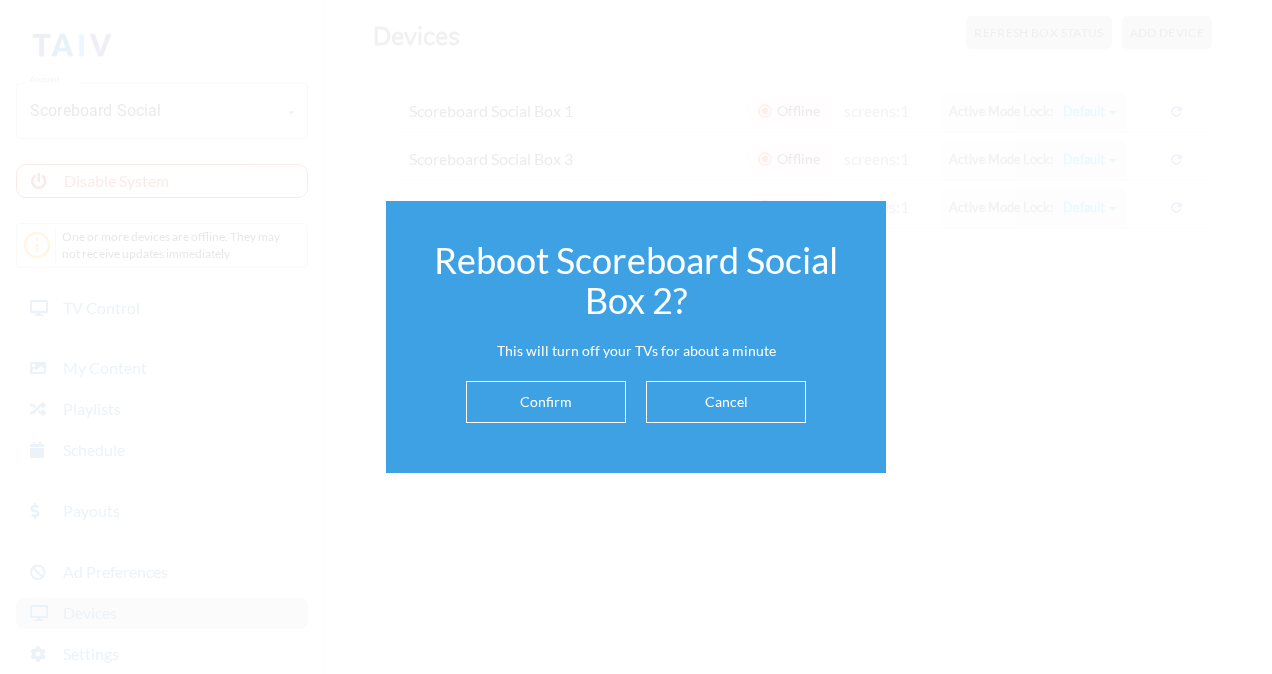 click on "Confirm" at bounding box center (546, 402) 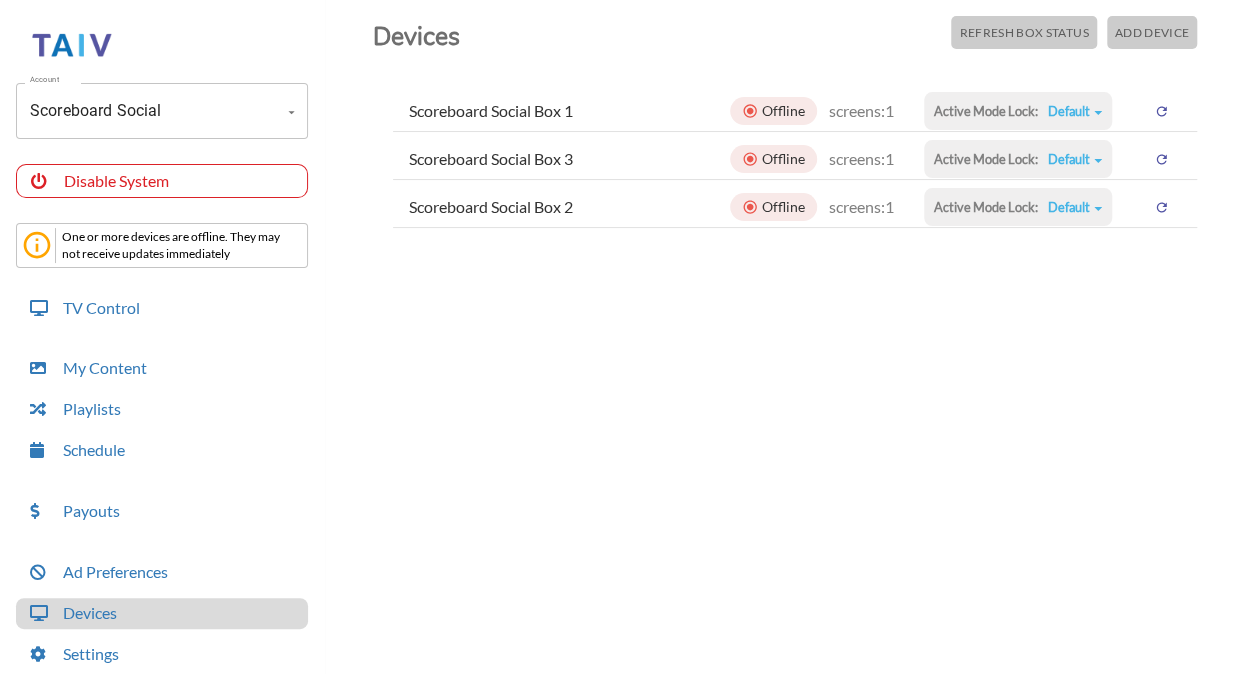 click on "Refresh Box Status" at bounding box center [1023, 32] 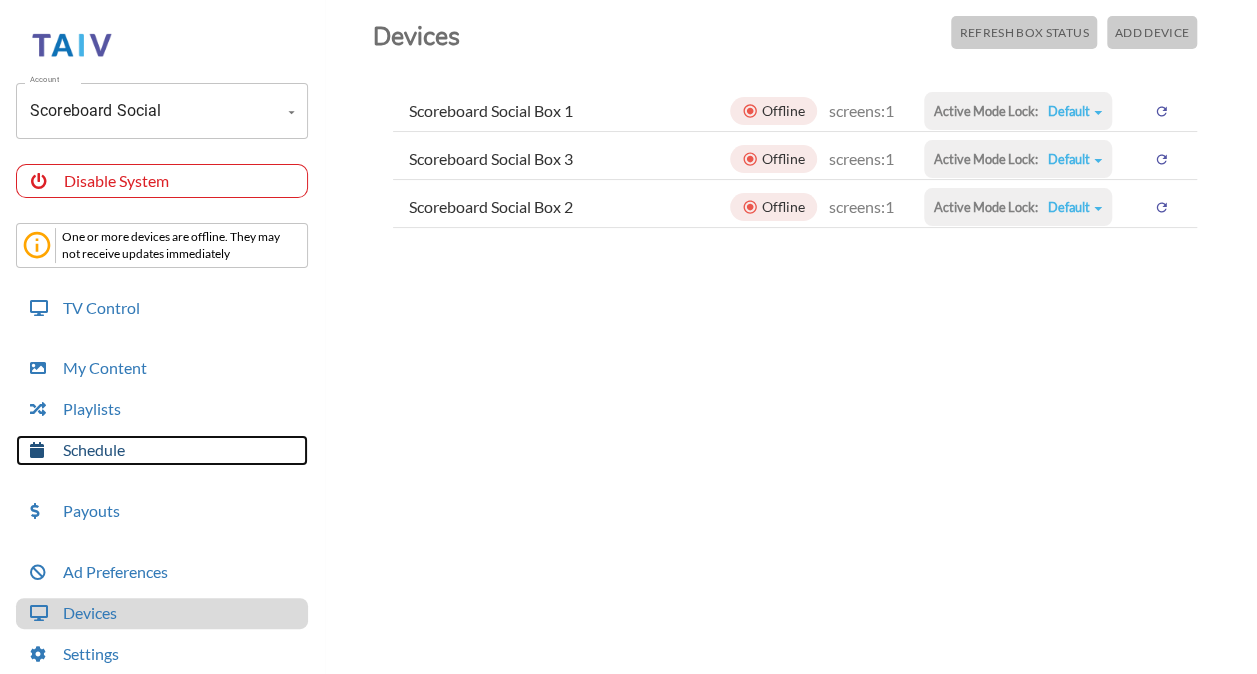 click on "Schedule" at bounding box center (162, 450) 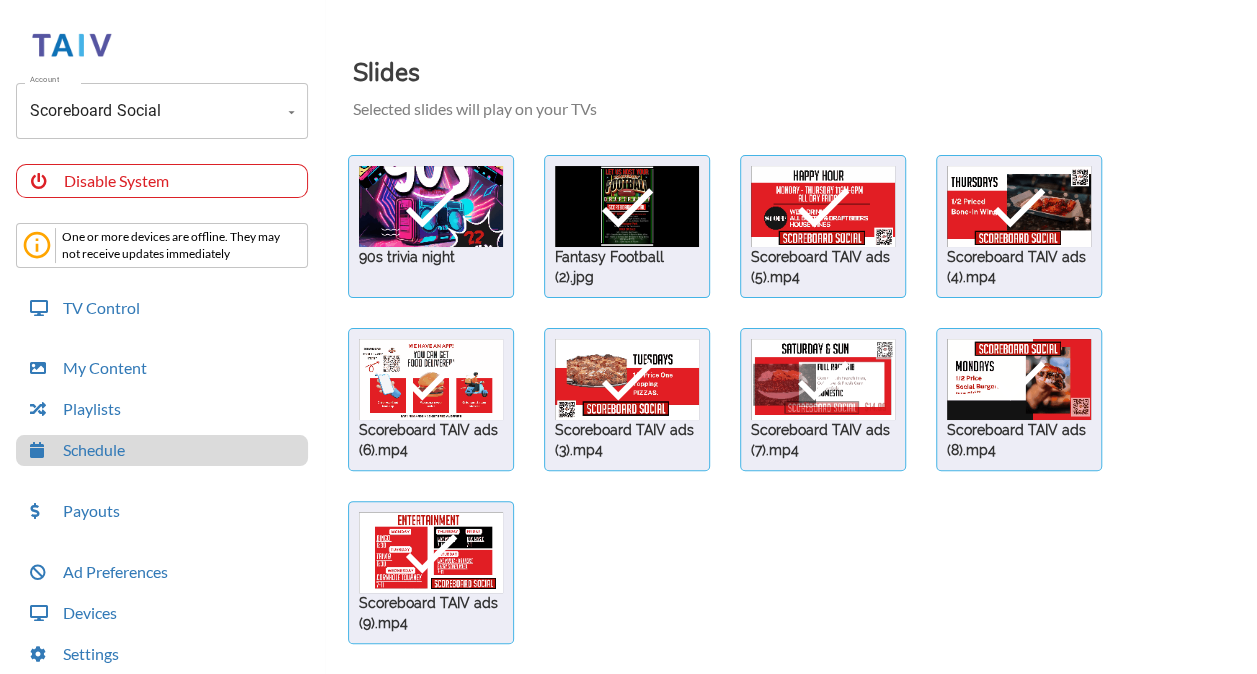 click on "Slides Selected slides will play on your TVs" at bounding box center (805, 80) 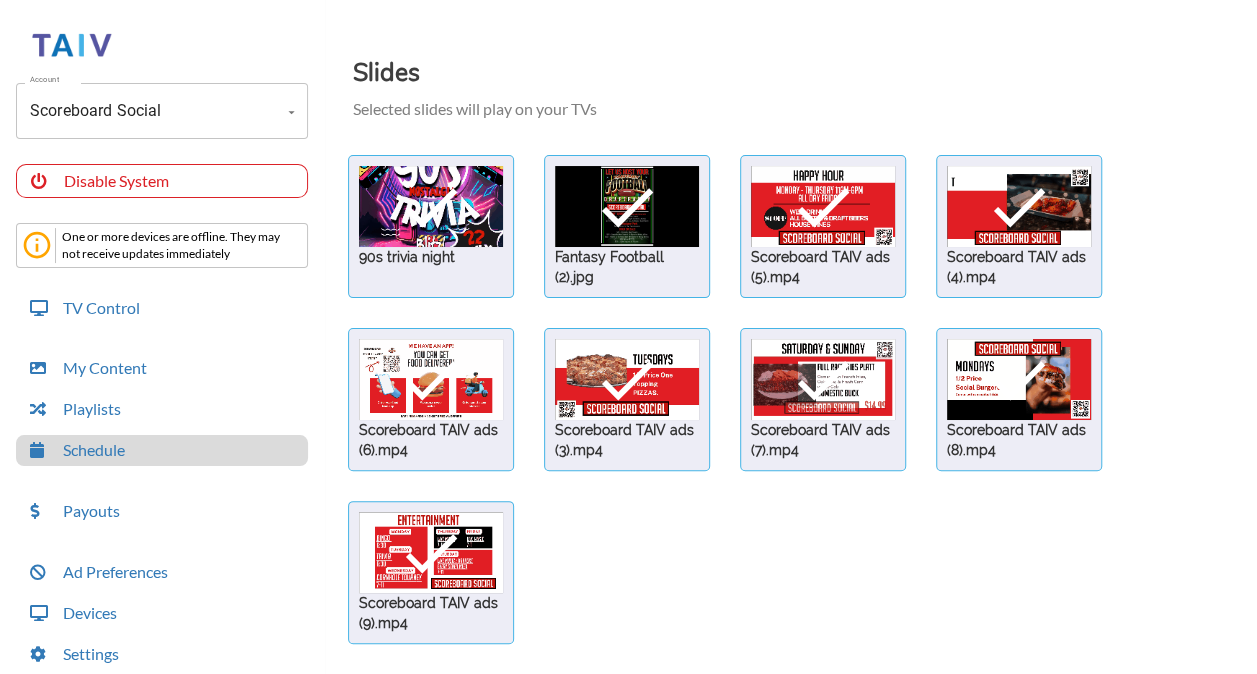 click on "Slides Selected slides will play on your TVs" at bounding box center (805, 80) 